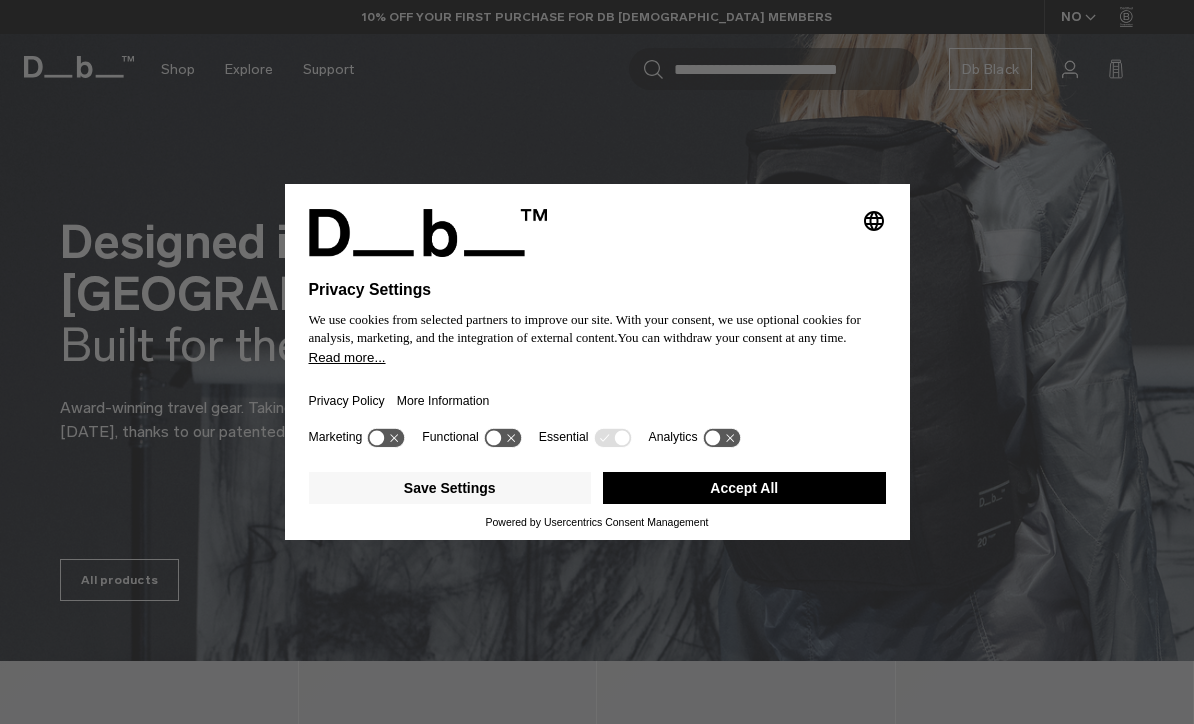 scroll, scrollTop: 0, scrollLeft: 0, axis: both 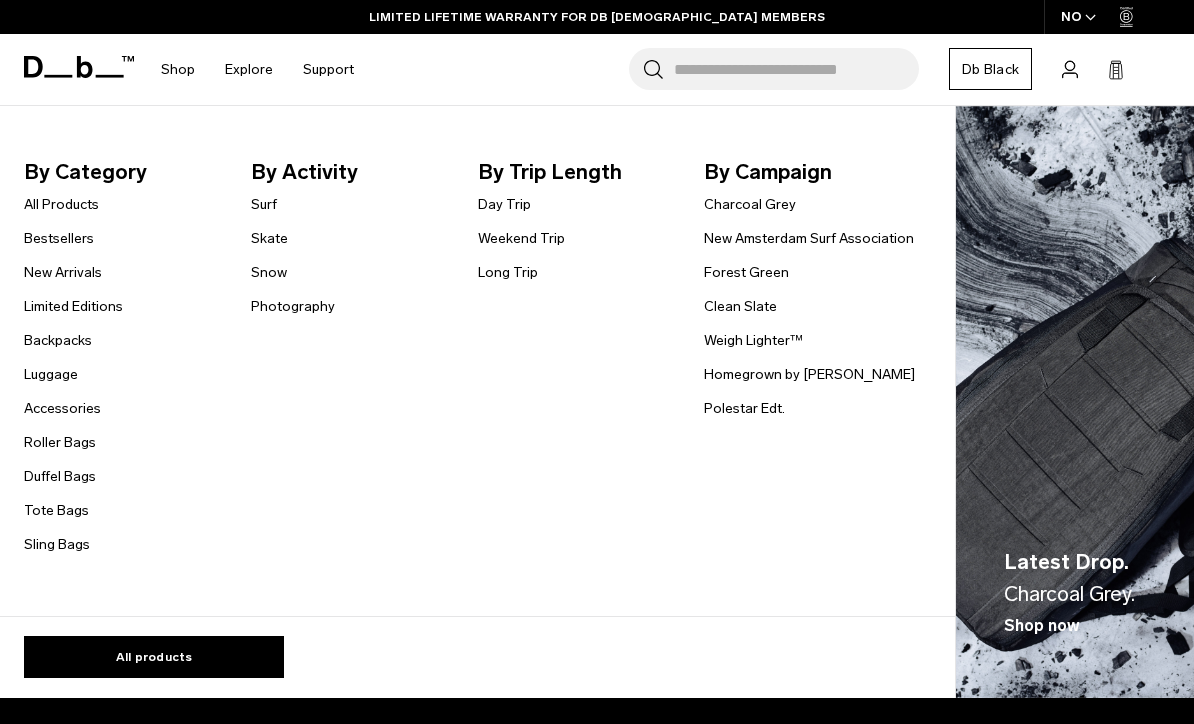 click on "Skate" at bounding box center (269, 238) 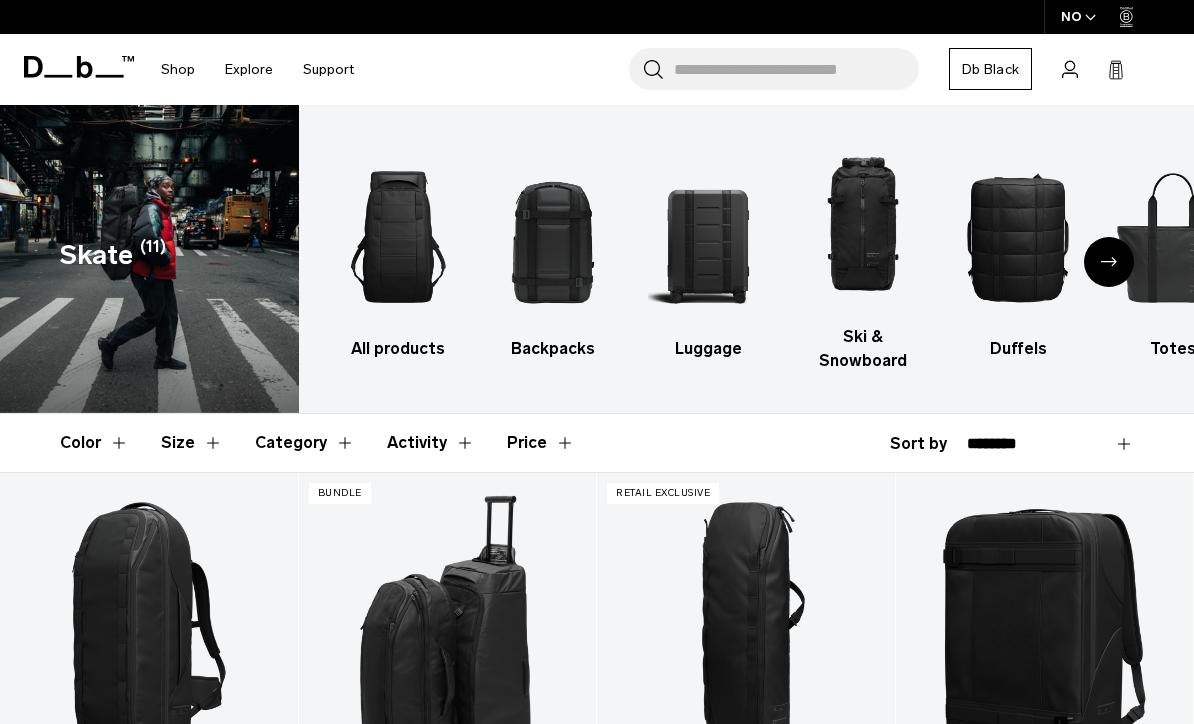 scroll, scrollTop: 292, scrollLeft: 0, axis: vertical 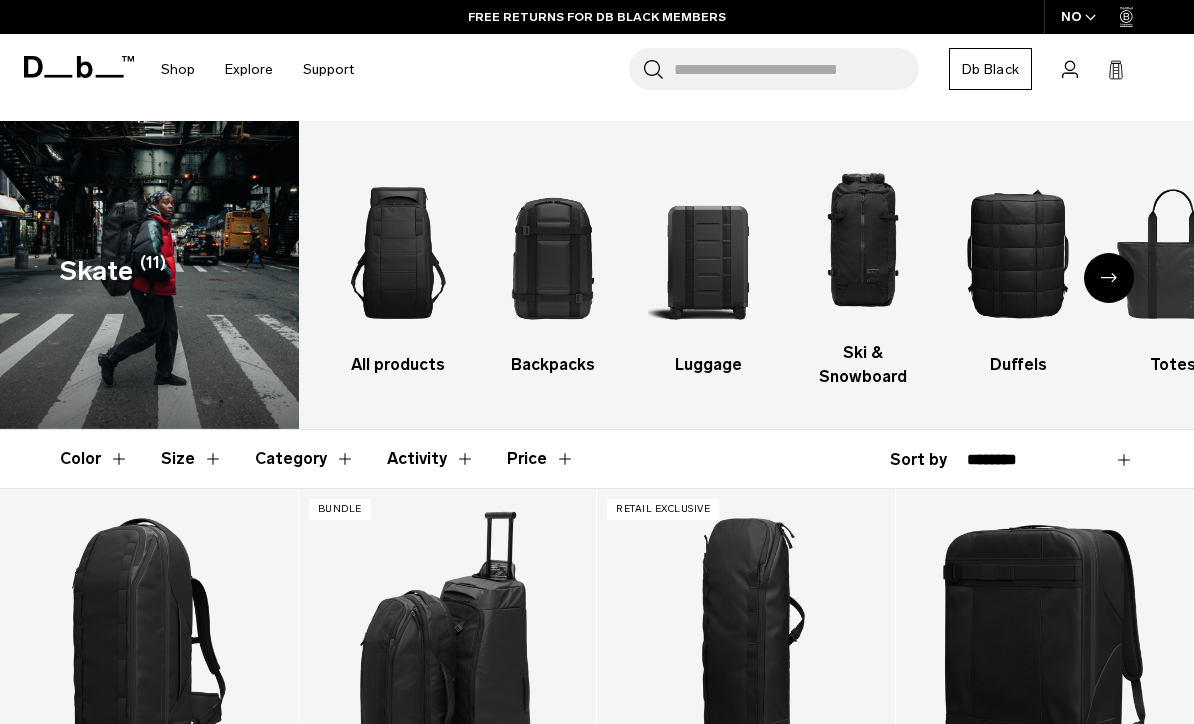 click at bounding box center [399, 253] 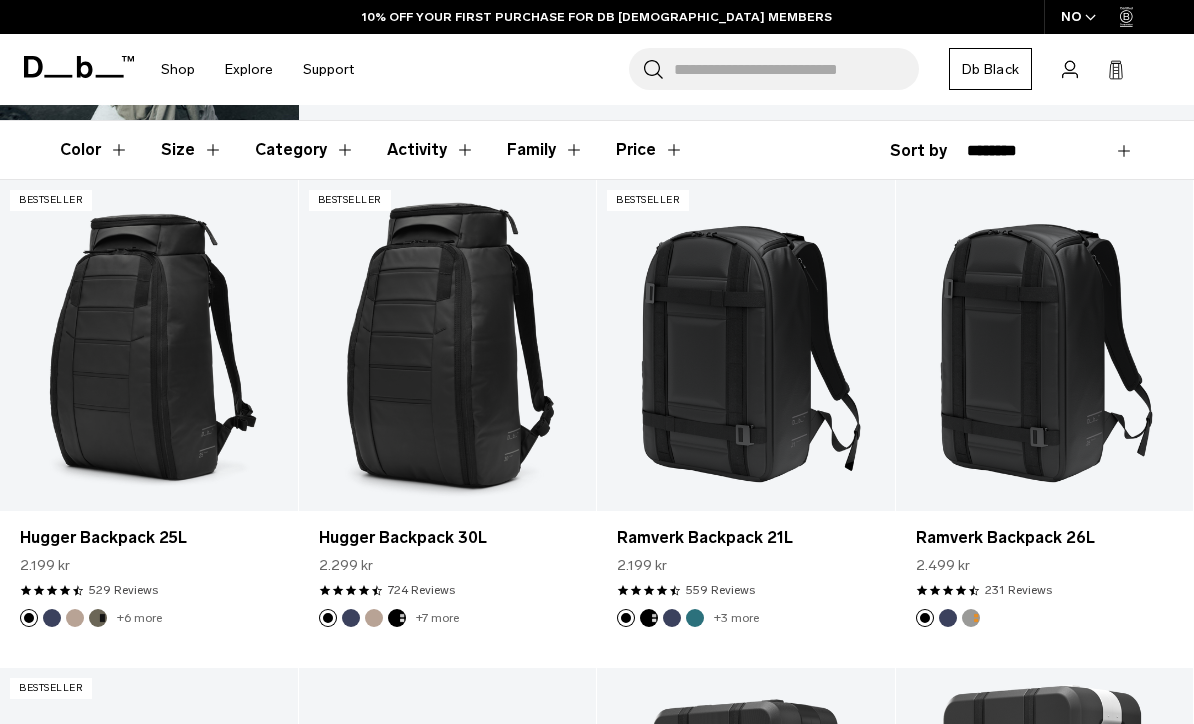 scroll, scrollTop: 304, scrollLeft: 0, axis: vertical 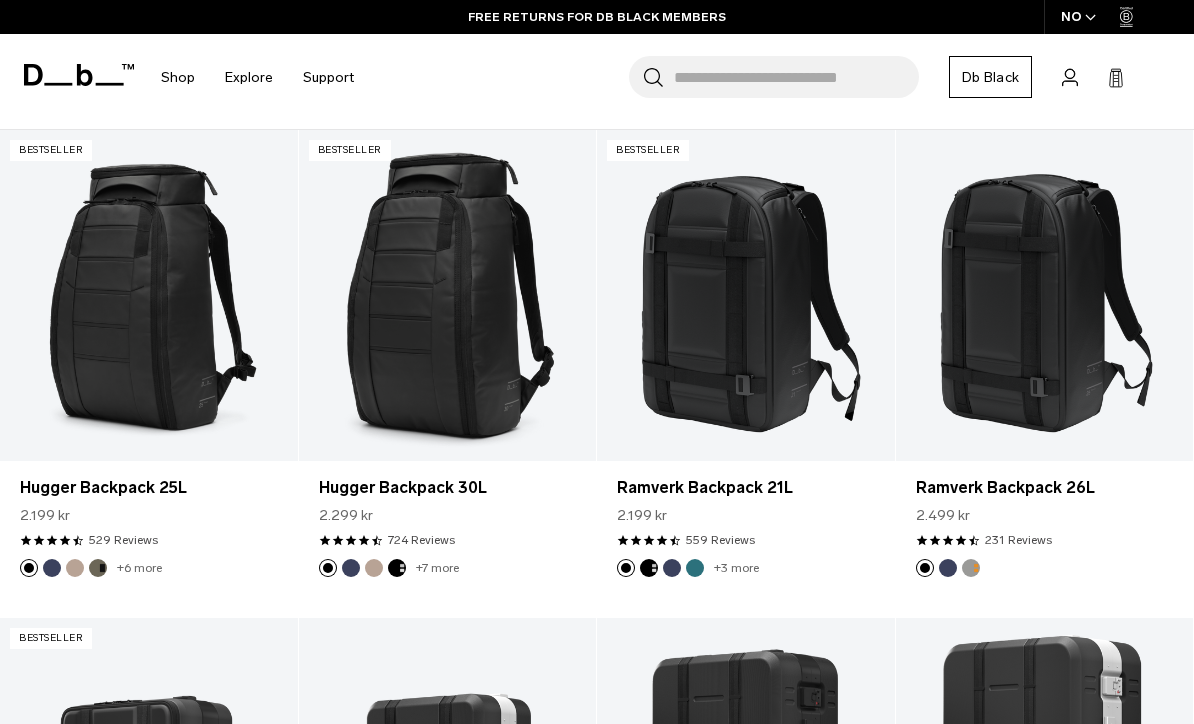 click at bounding box center [971, 568] 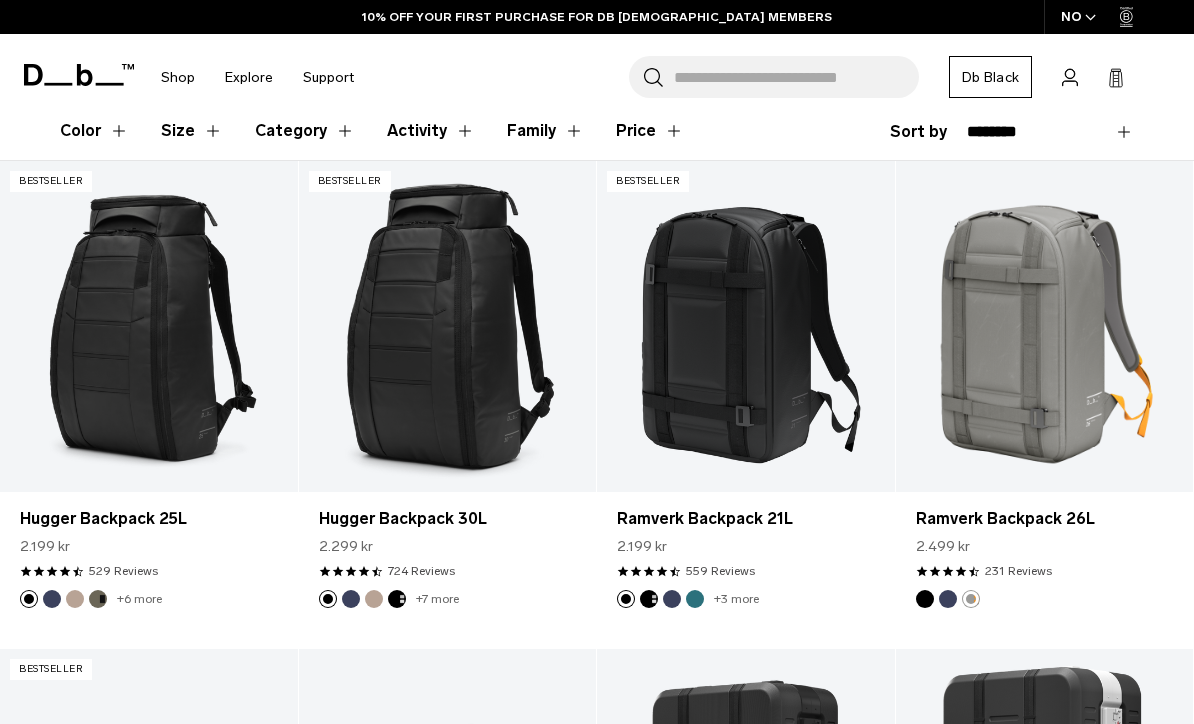 scroll, scrollTop: 306, scrollLeft: 0, axis: vertical 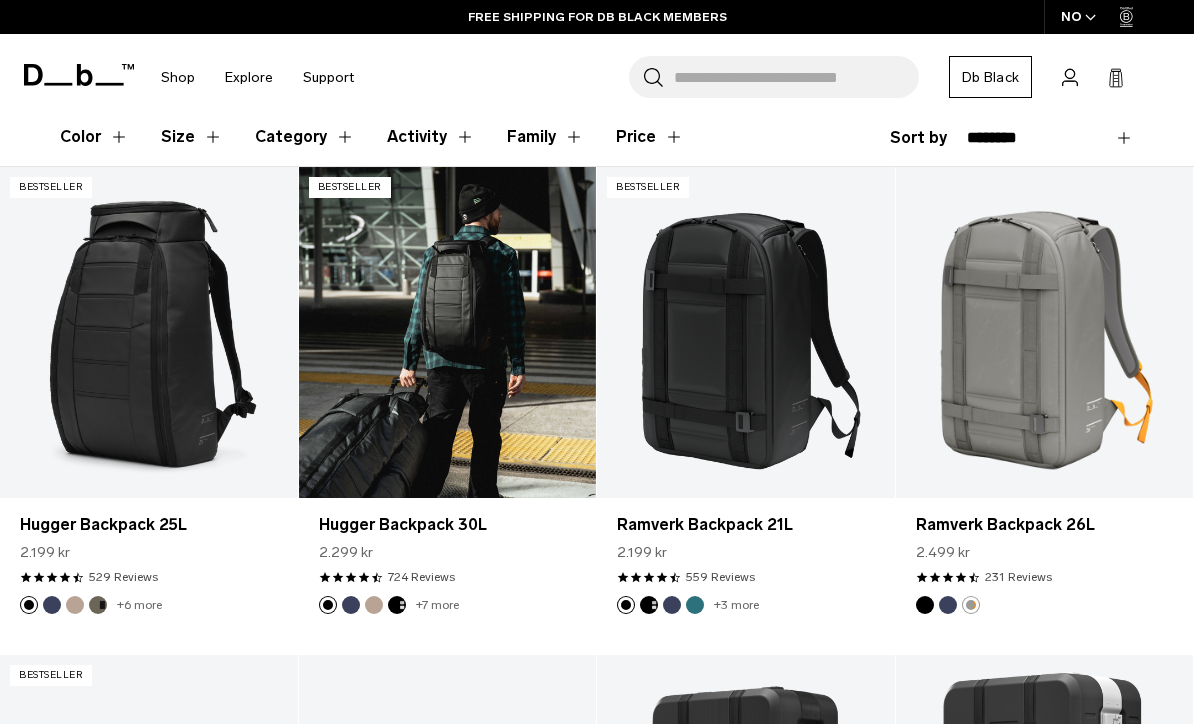 click at bounding box center (448, 332) 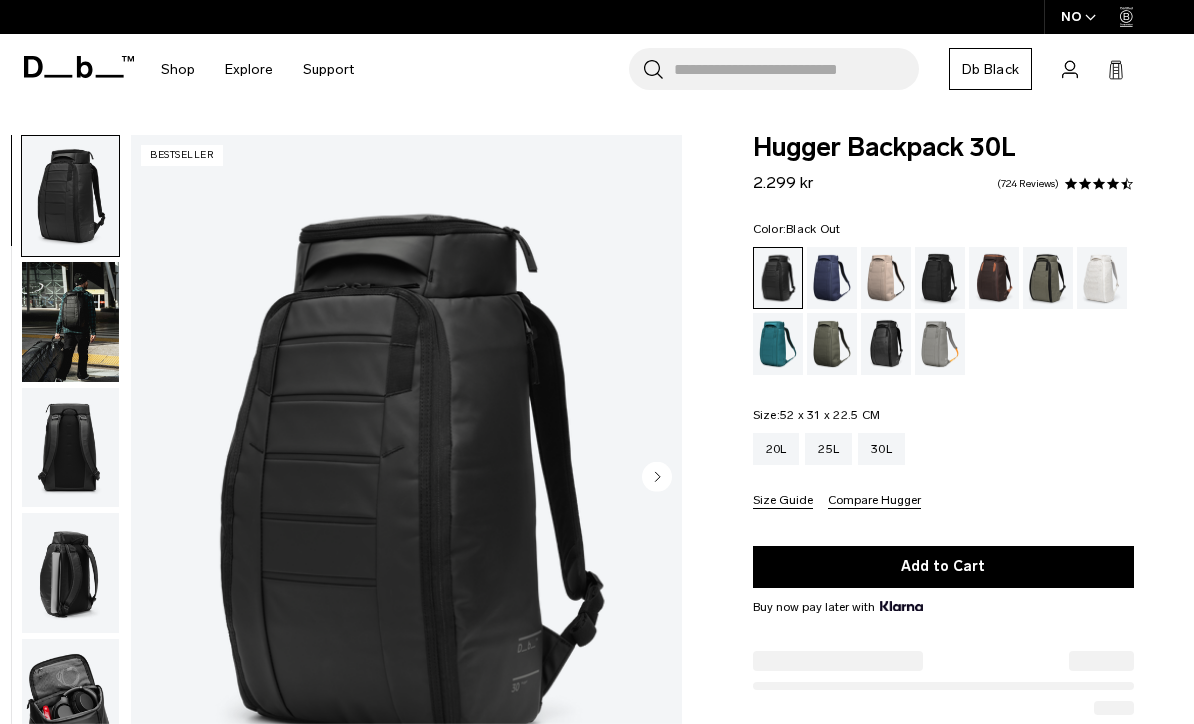 scroll, scrollTop: 0, scrollLeft: 0, axis: both 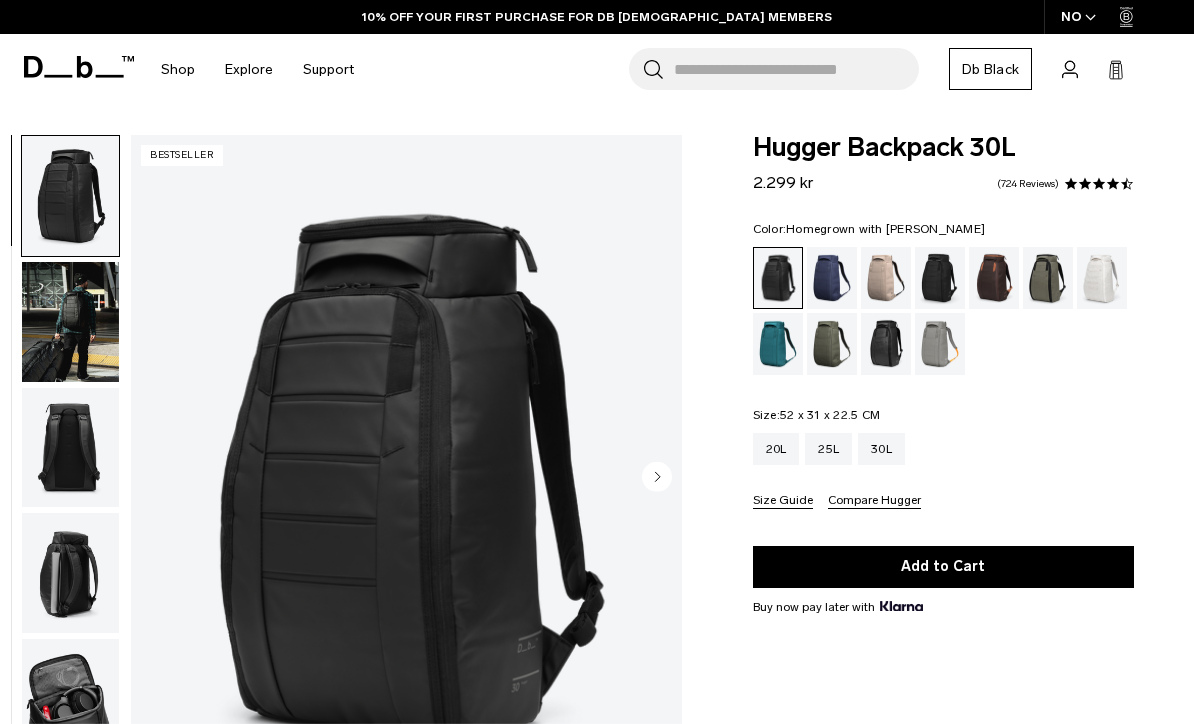 click at bounding box center (994, 278) 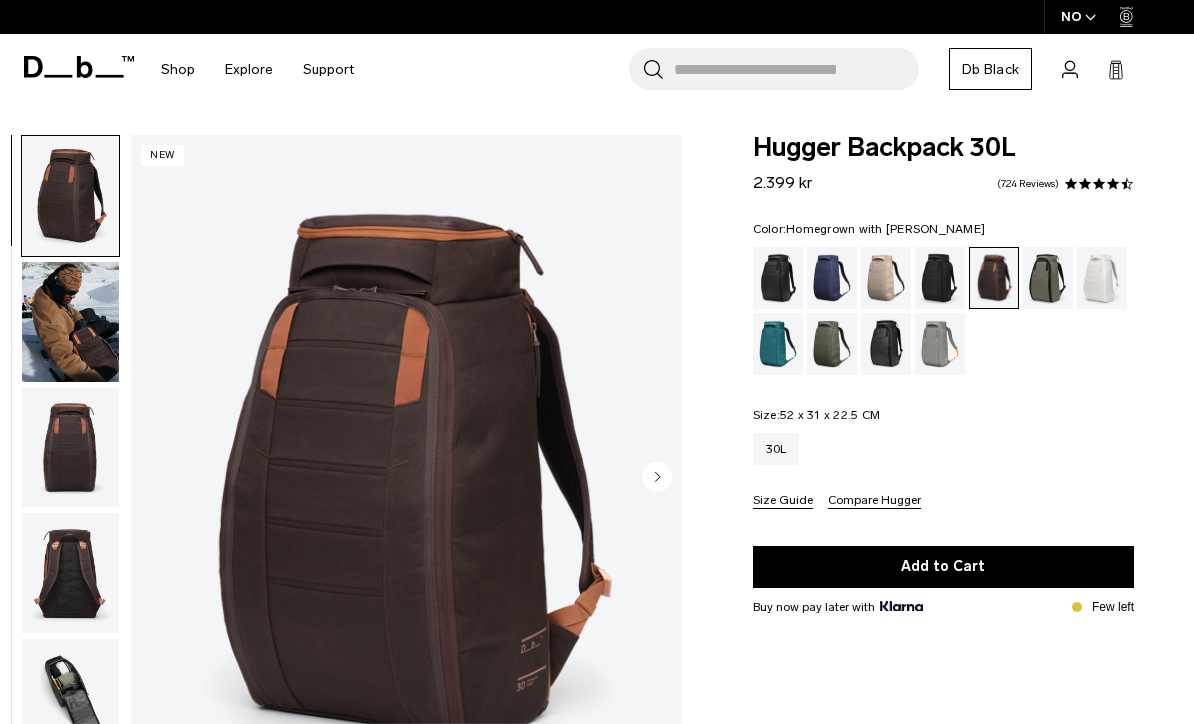 scroll, scrollTop: 0, scrollLeft: 0, axis: both 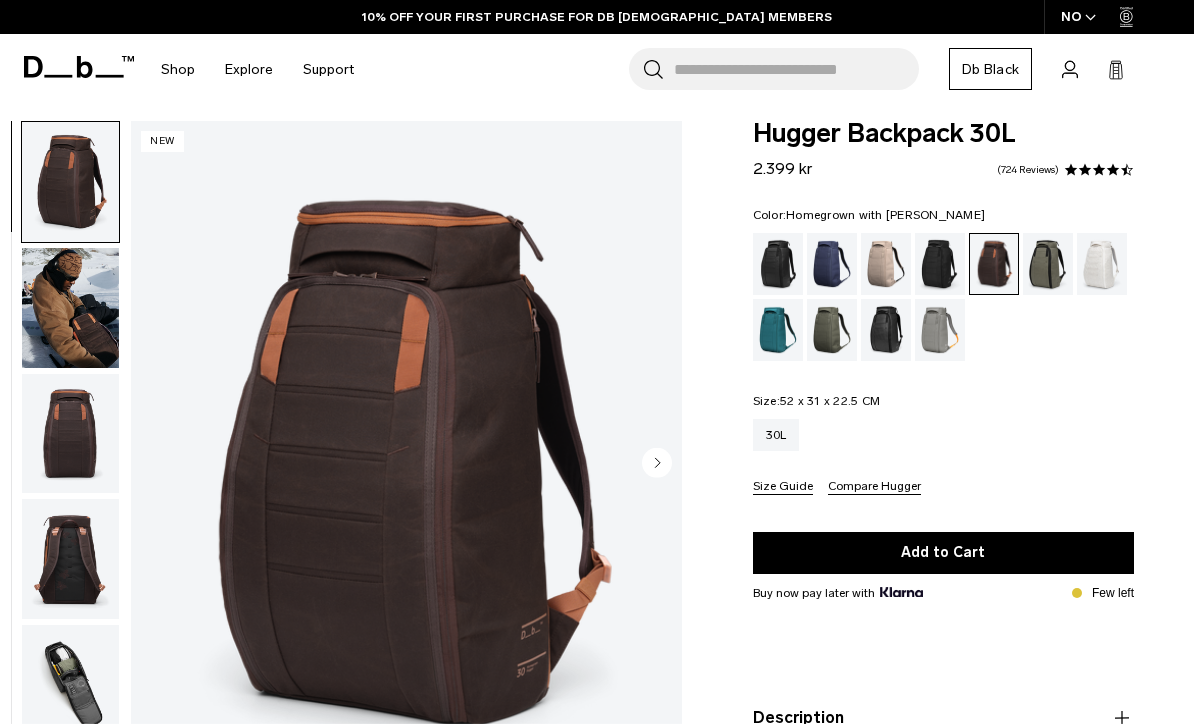 click at bounding box center (1048, 264) 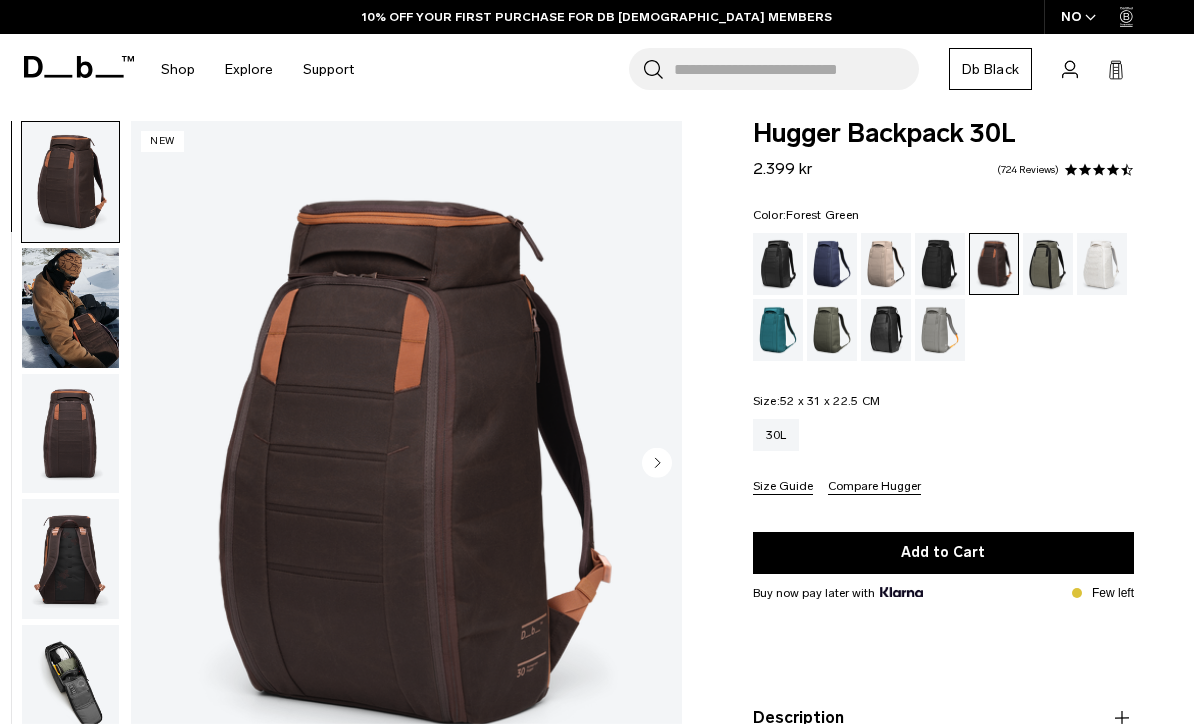 scroll, scrollTop: 80, scrollLeft: 0, axis: vertical 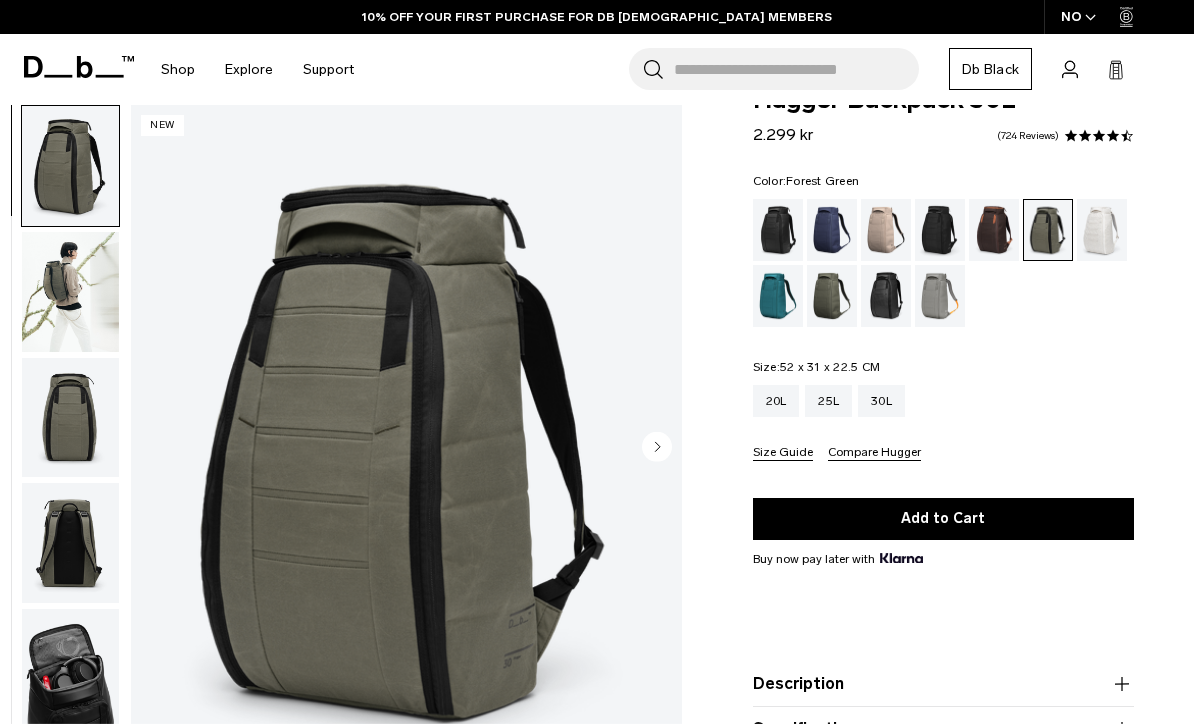 click at bounding box center (940, 296) 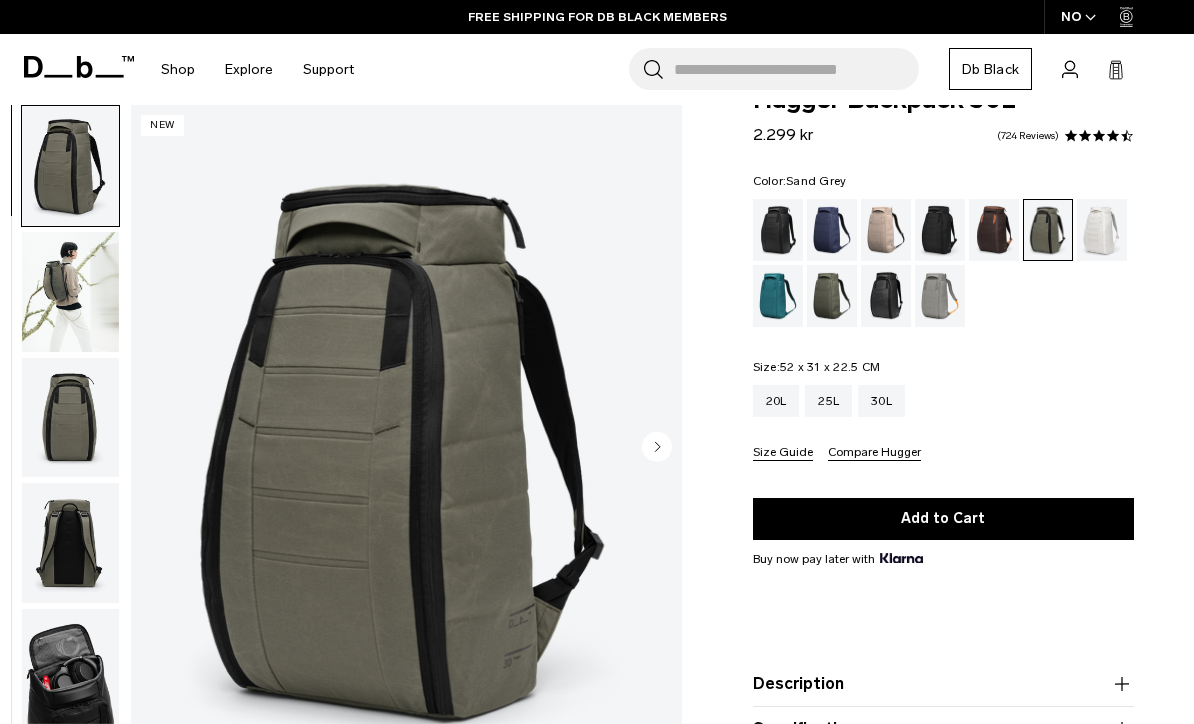 scroll, scrollTop: 114, scrollLeft: 0, axis: vertical 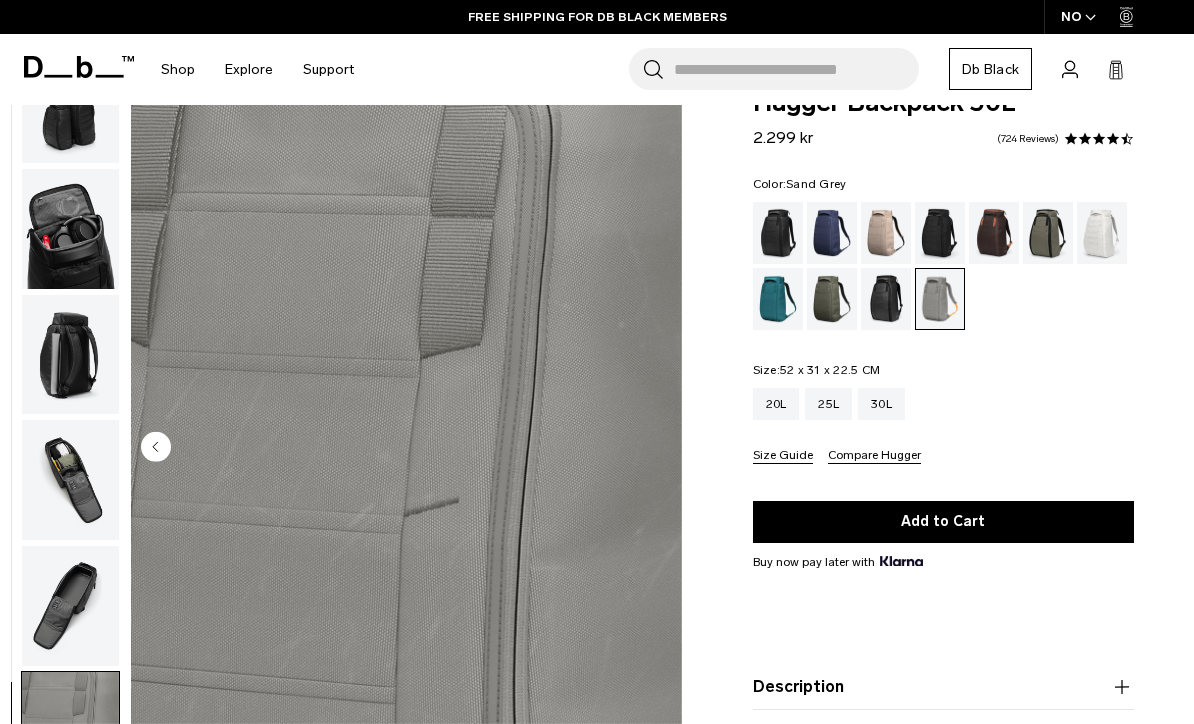 click on "FREE SHIPPING FOR DB BLACK MEMBERS" at bounding box center [597, 17] 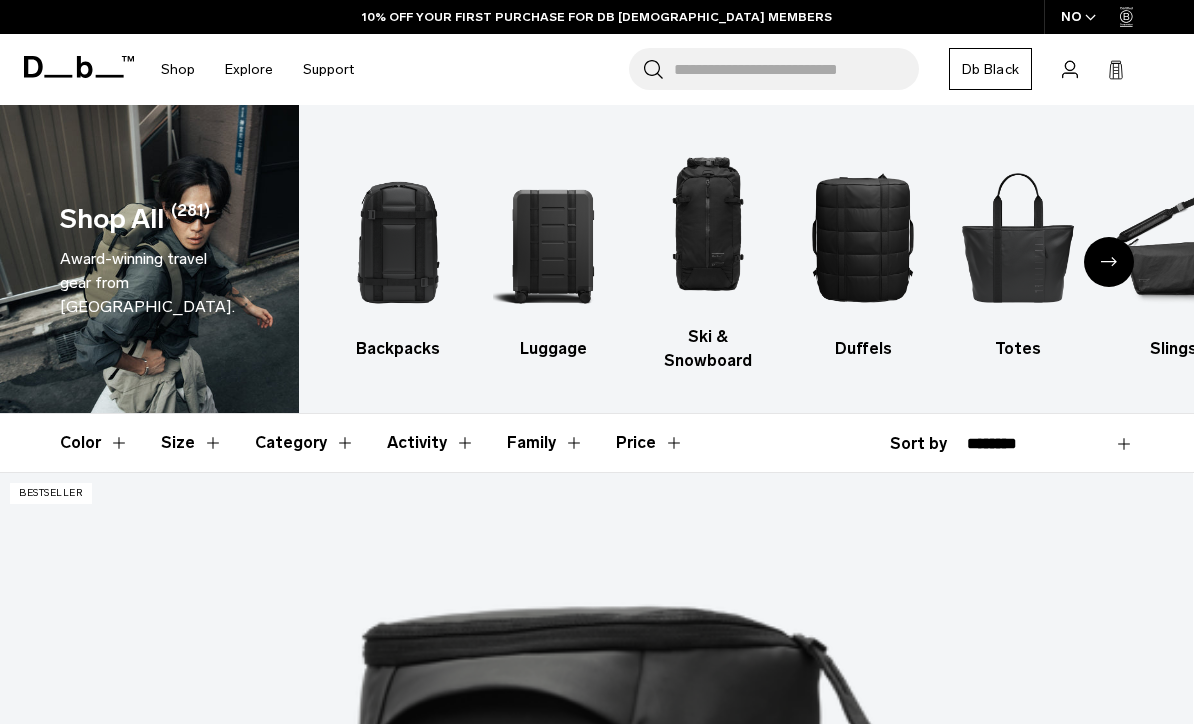 scroll, scrollTop: 334, scrollLeft: 0, axis: vertical 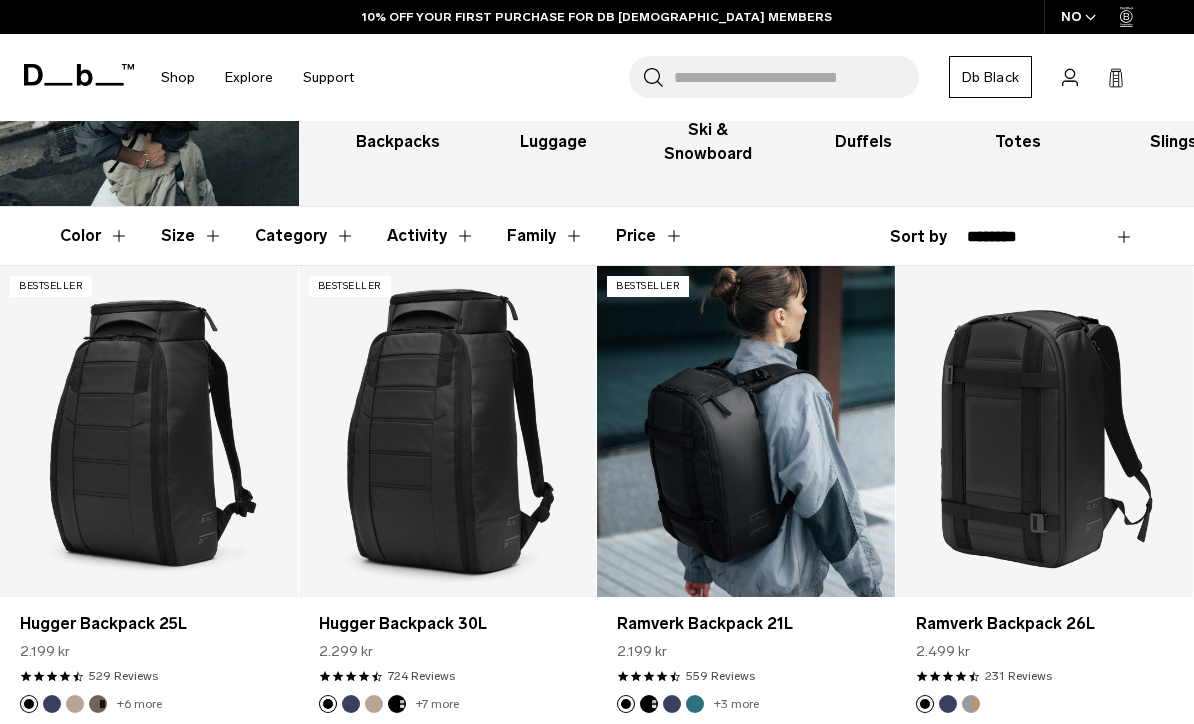 click at bounding box center [746, 431] 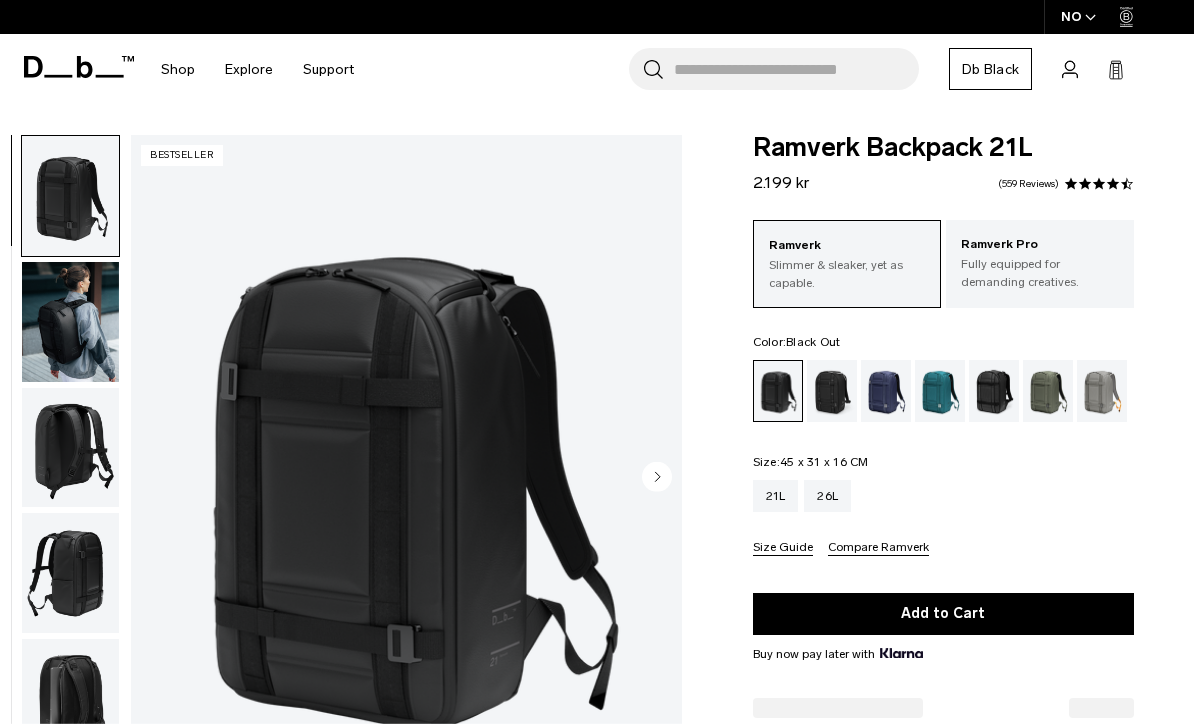 scroll, scrollTop: 0, scrollLeft: 0, axis: both 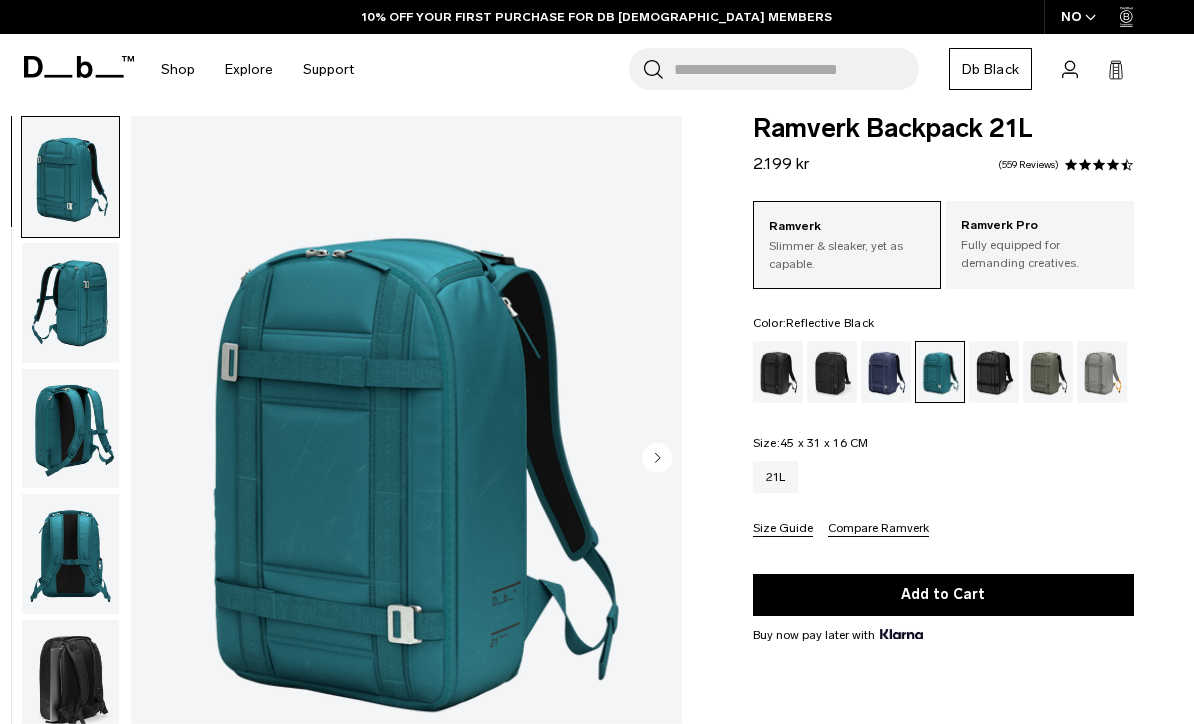 click at bounding box center [994, 372] 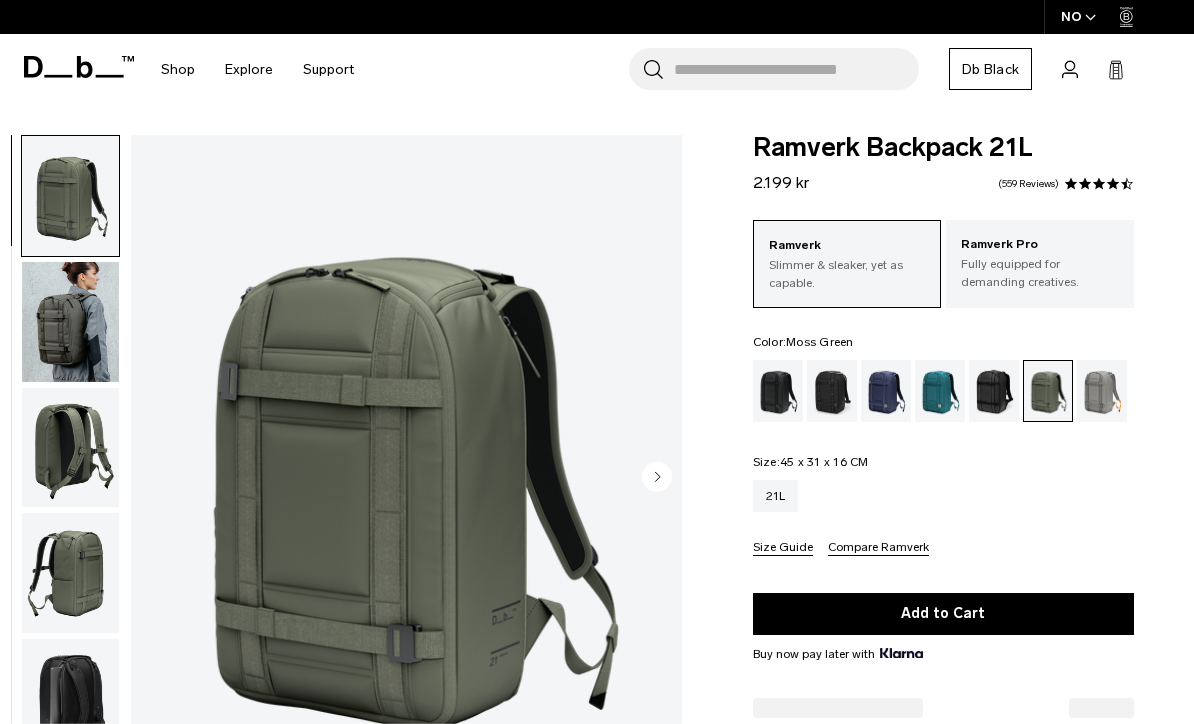 scroll, scrollTop: 6, scrollLeft: 0, axis: vertical 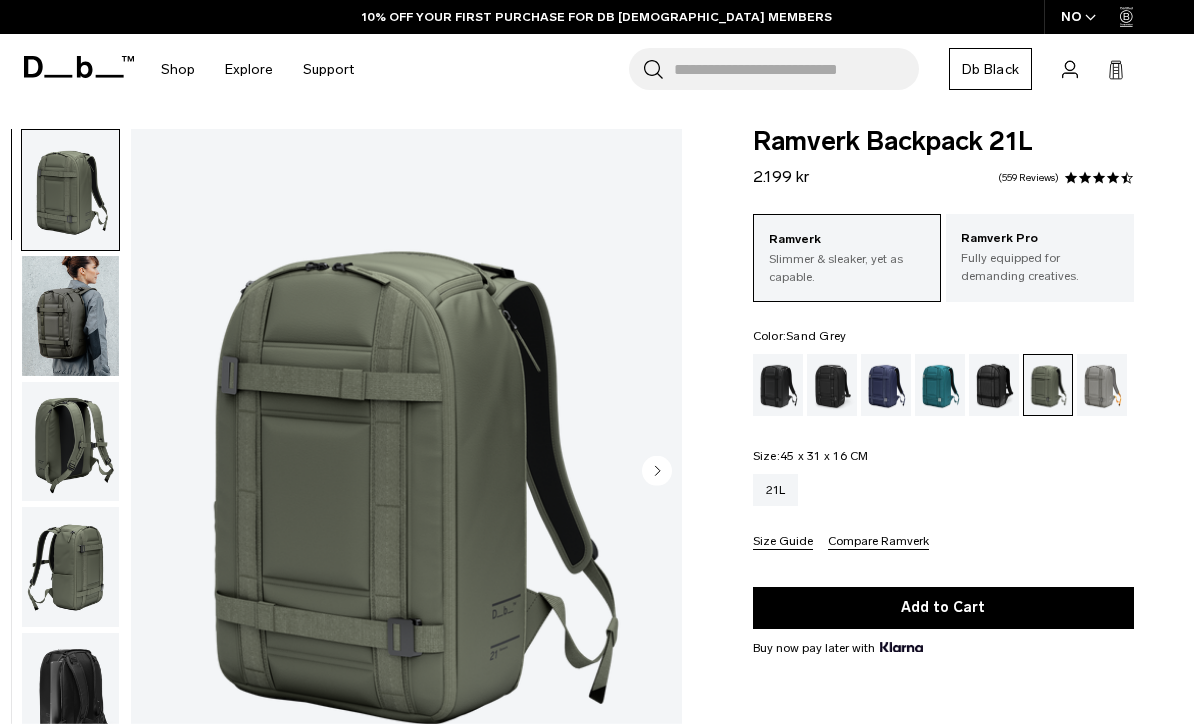 click at bounding box center [1102, 385] 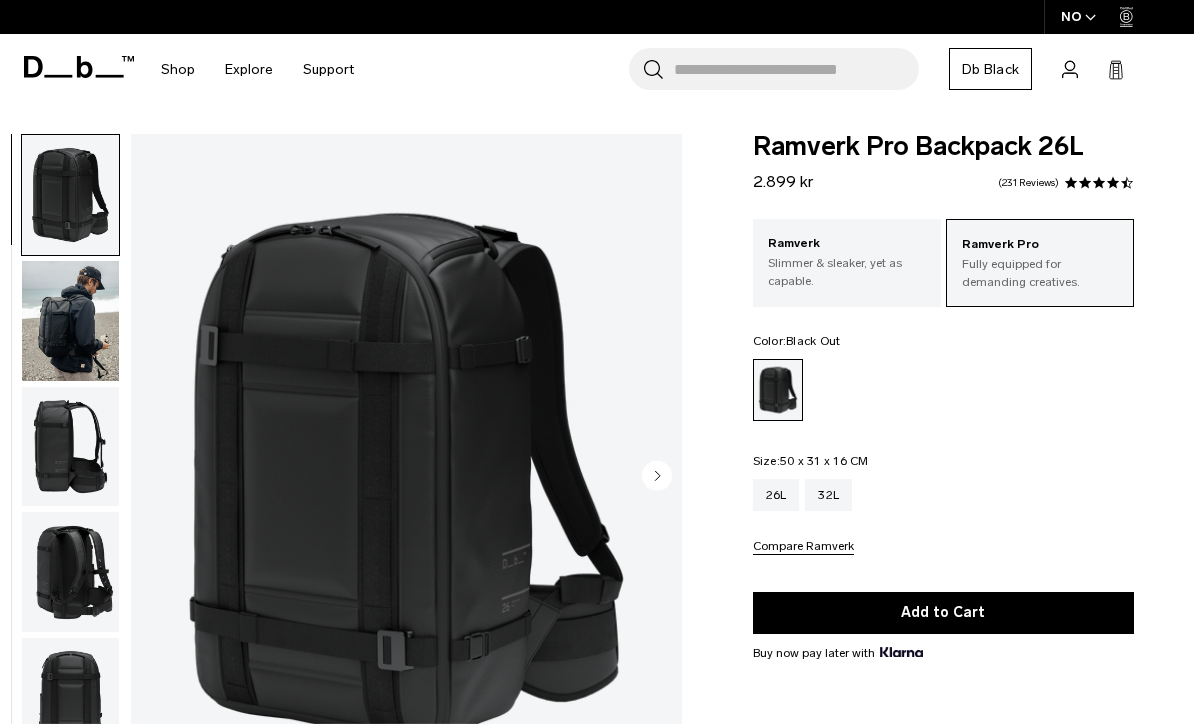 scroll, scrollTop: 0, scrollLeft: 0, axis: both 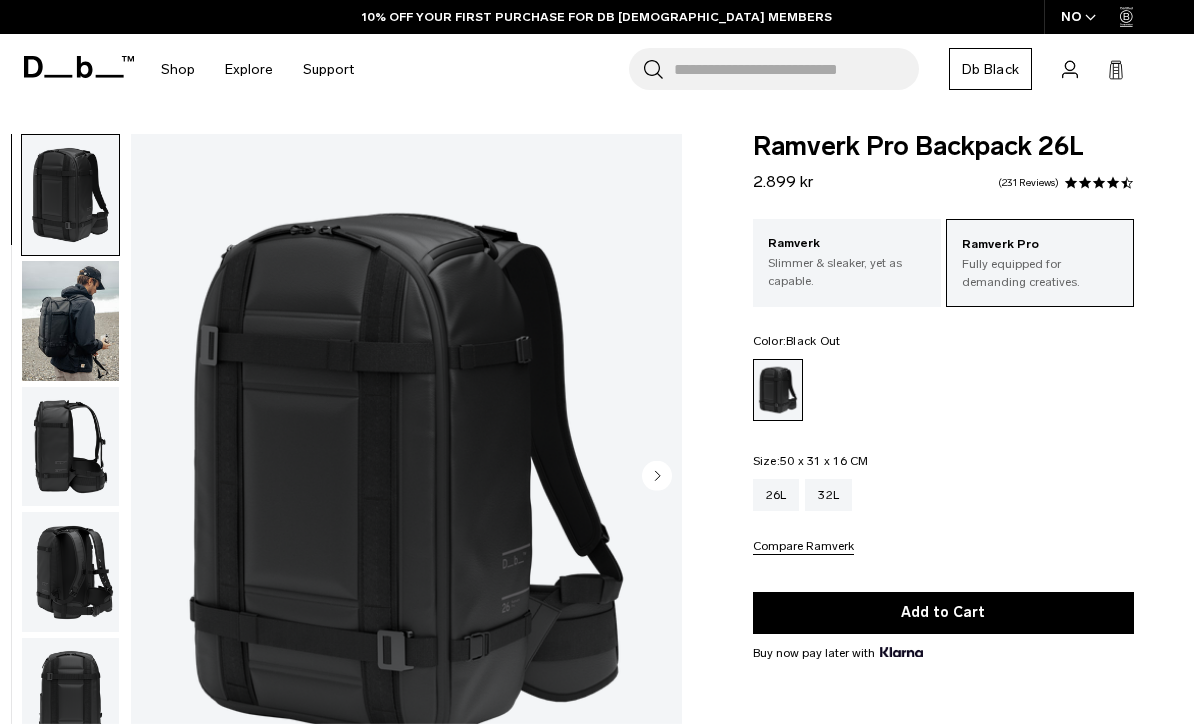 click on "Slimmer & sleaker, yet as capable." at bounding box center [847, 272] 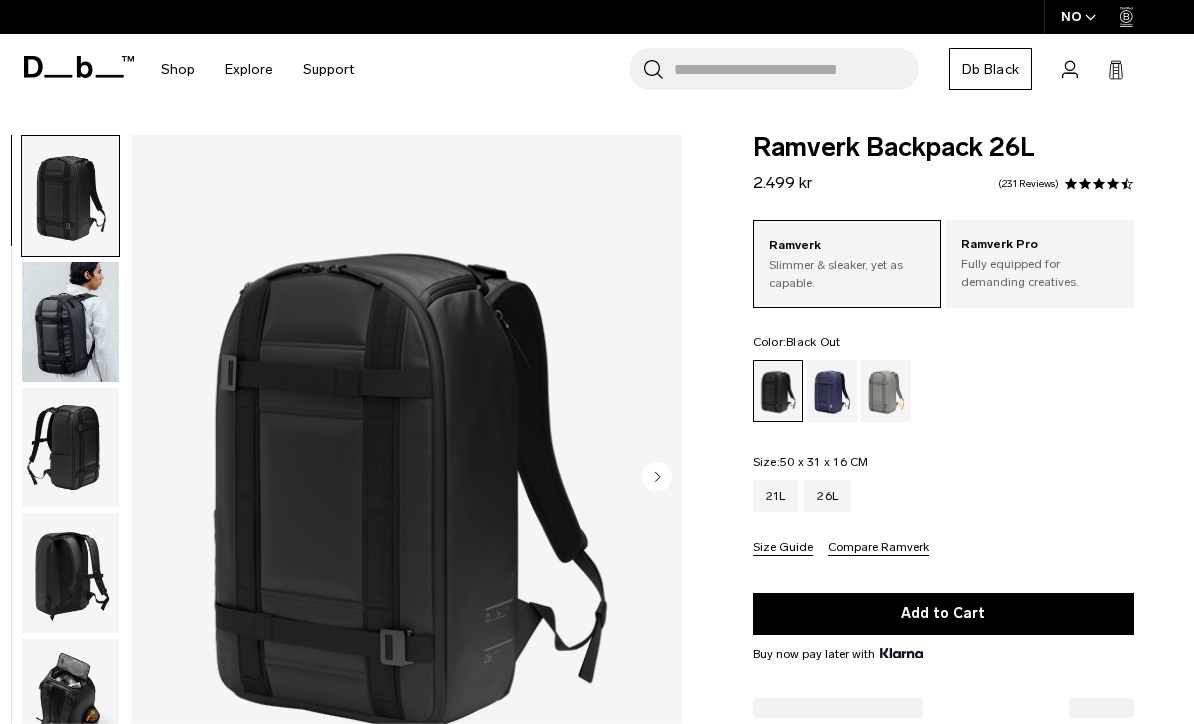 scroll, scrollTop: 85, scrollLeft: 0, axis: vertical 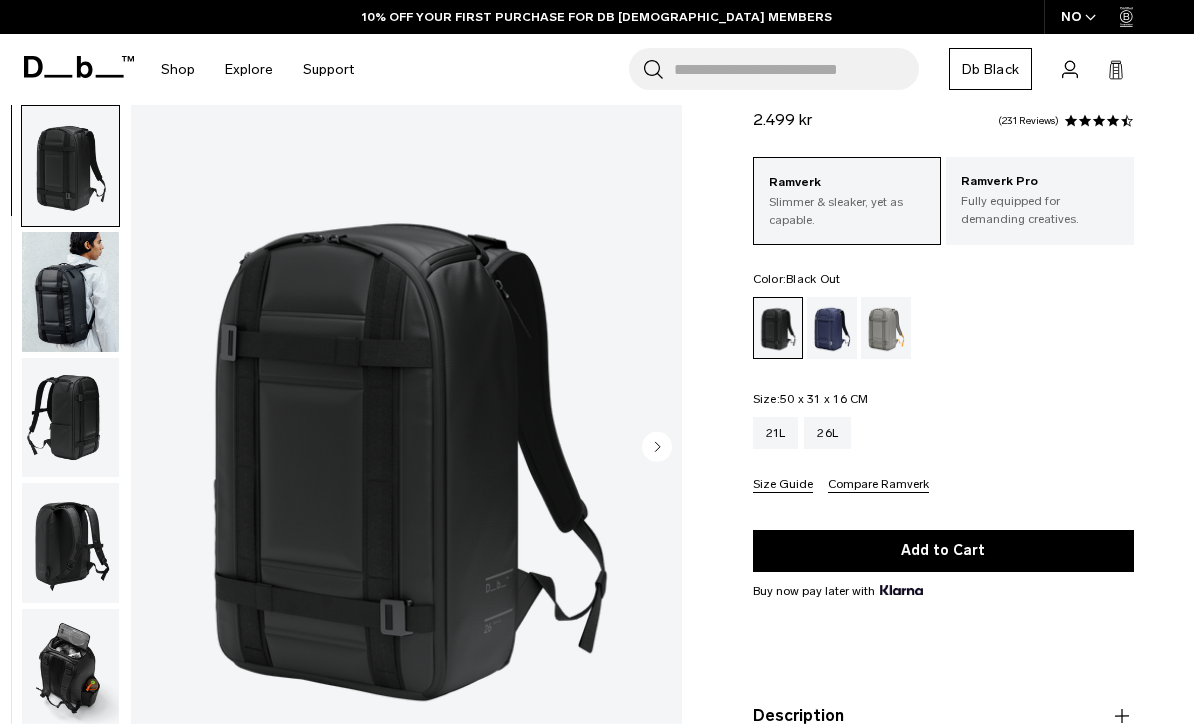 click 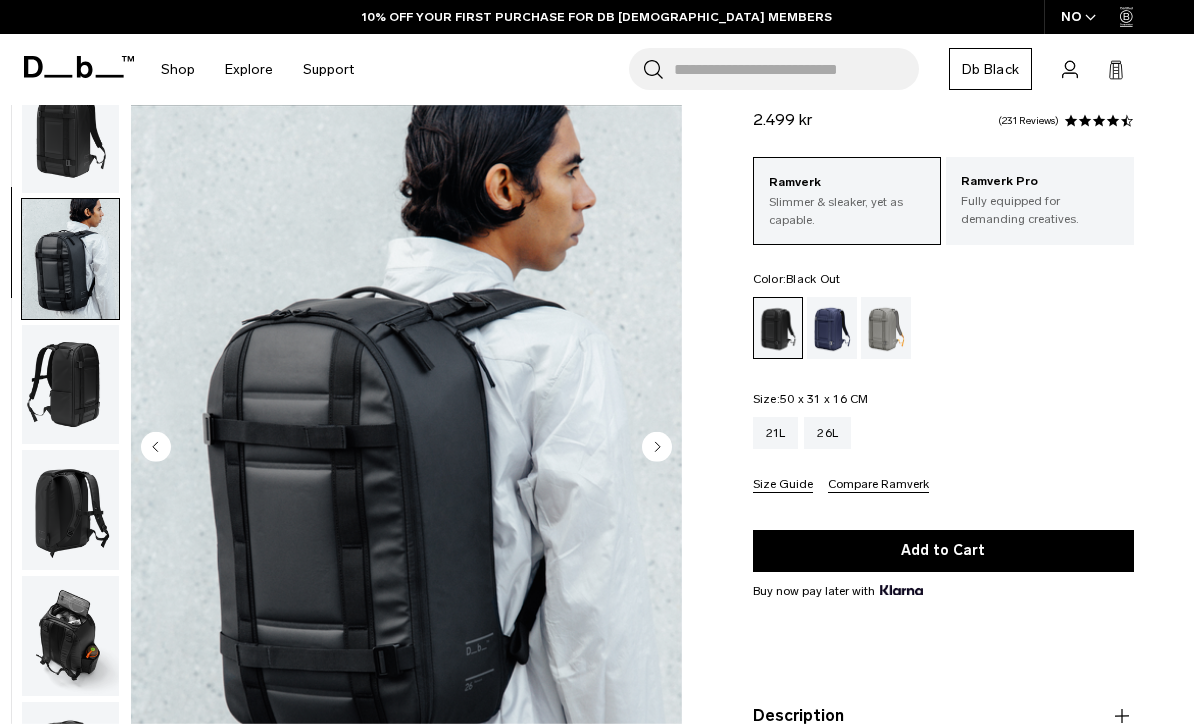 scroll, scrollTop: 127, scrollLeft: 0, axis: vertical 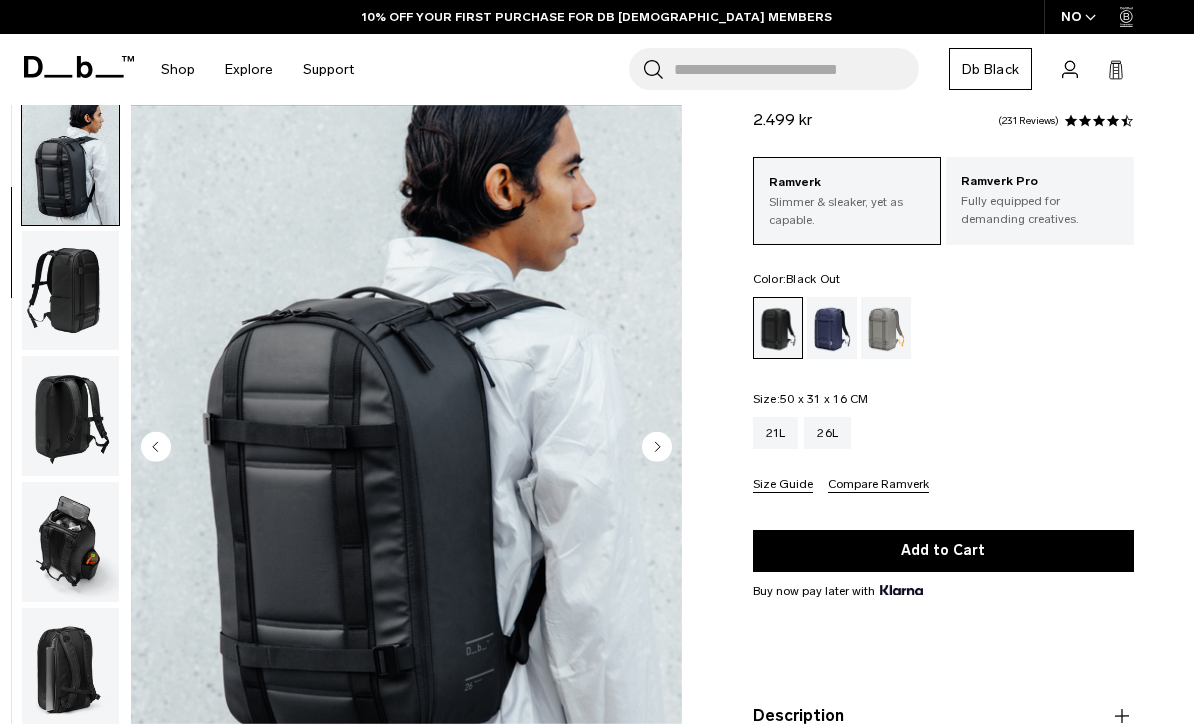 click 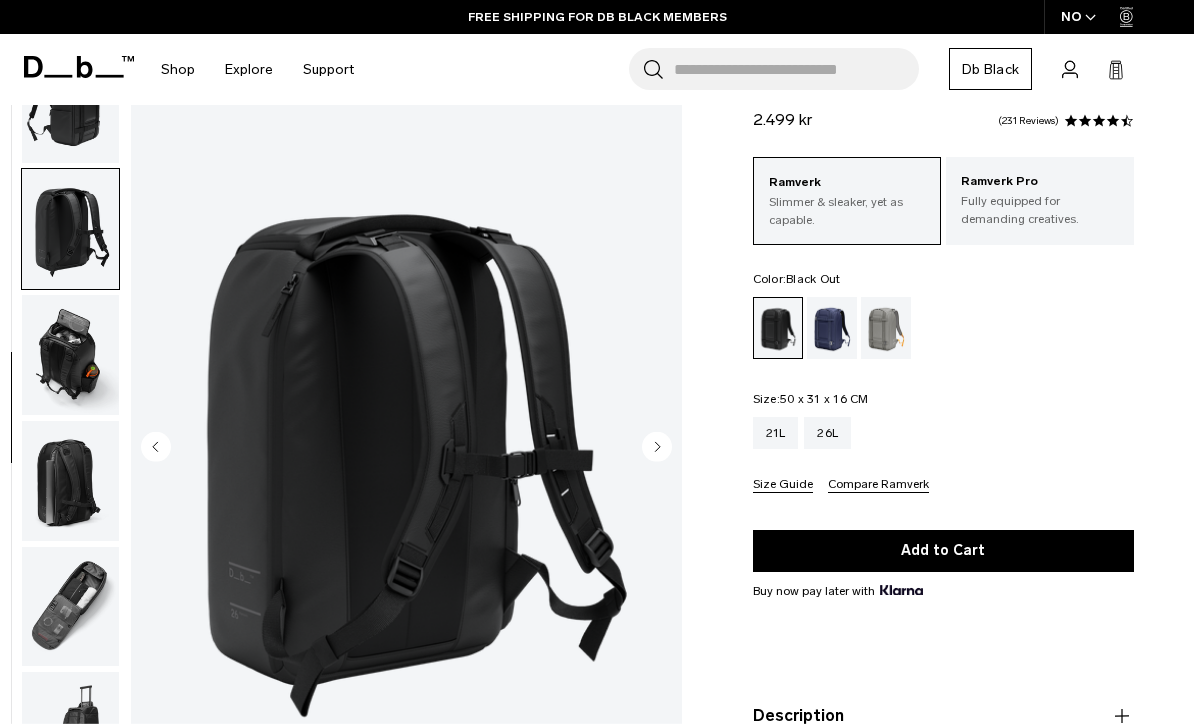 scroll, scrollTop: 326, scrollLeft: 0, axis: vertical 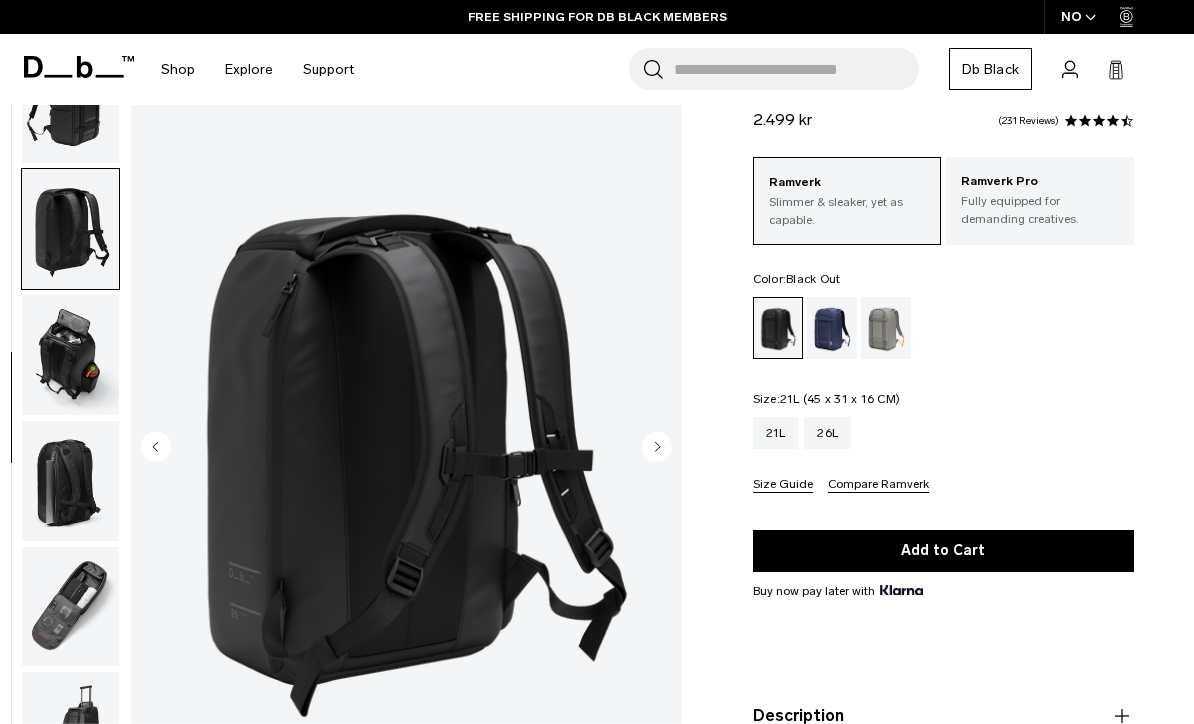 click on "21L" at bounding box center (776, 433) 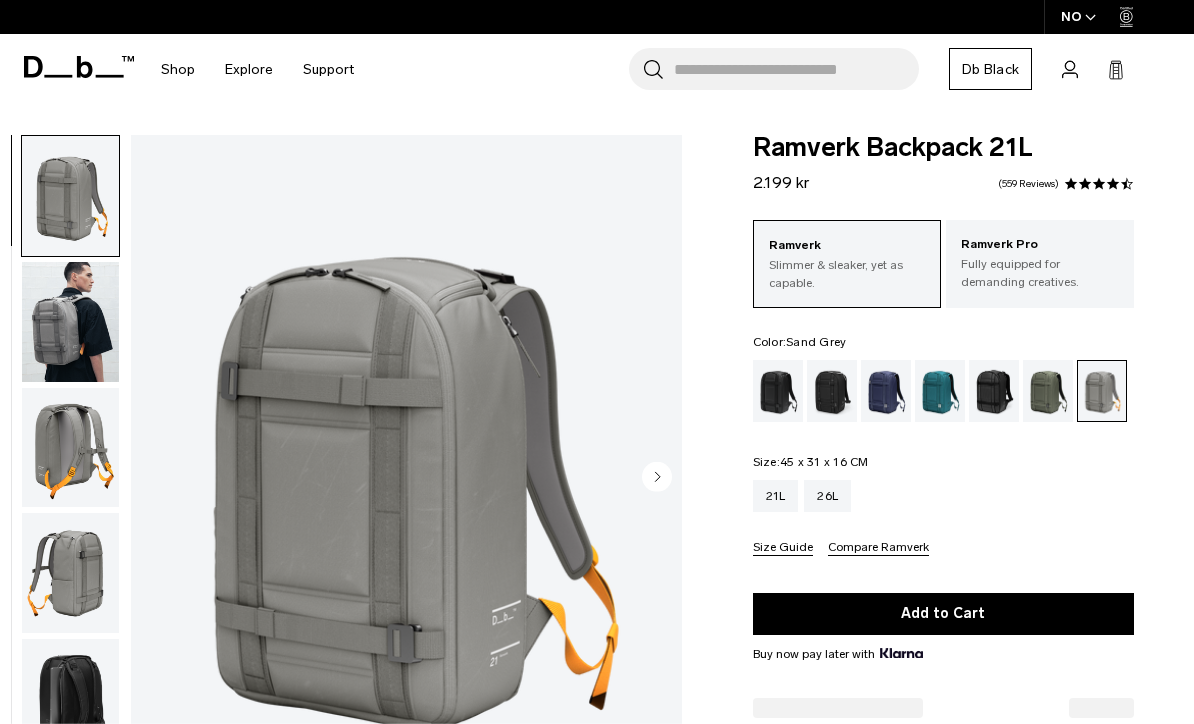 scroll, scrollTop: 1, scrollLeft: 0, axis: vertical 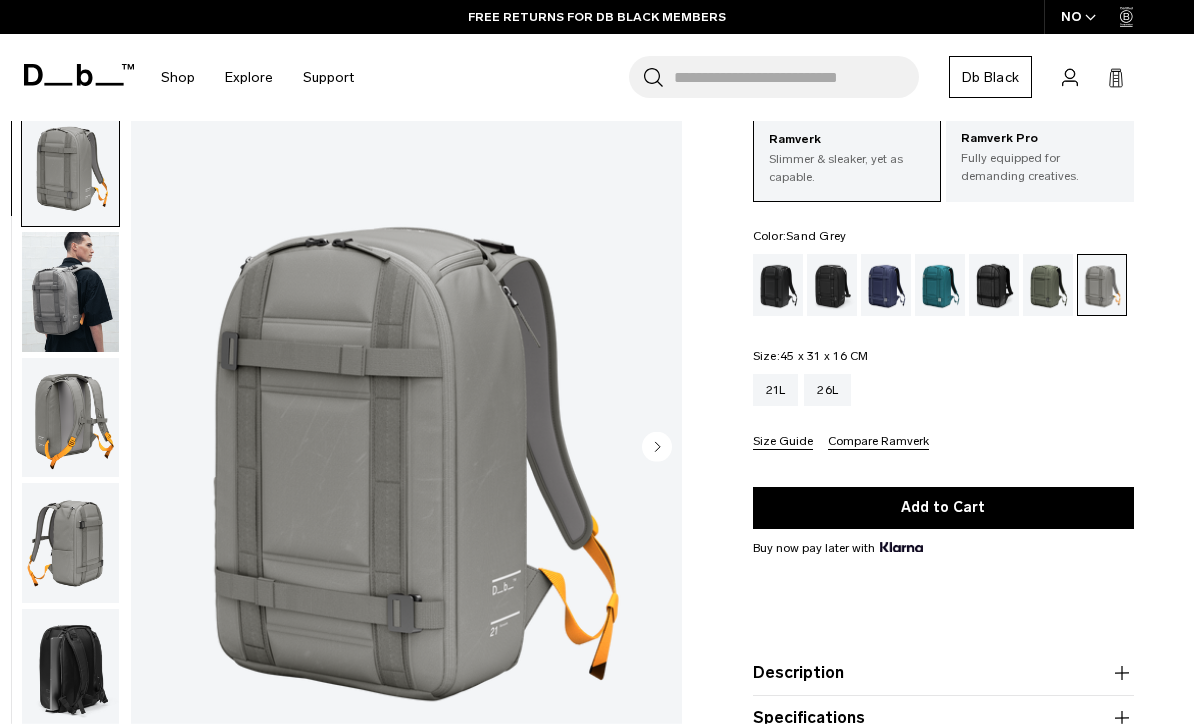 click 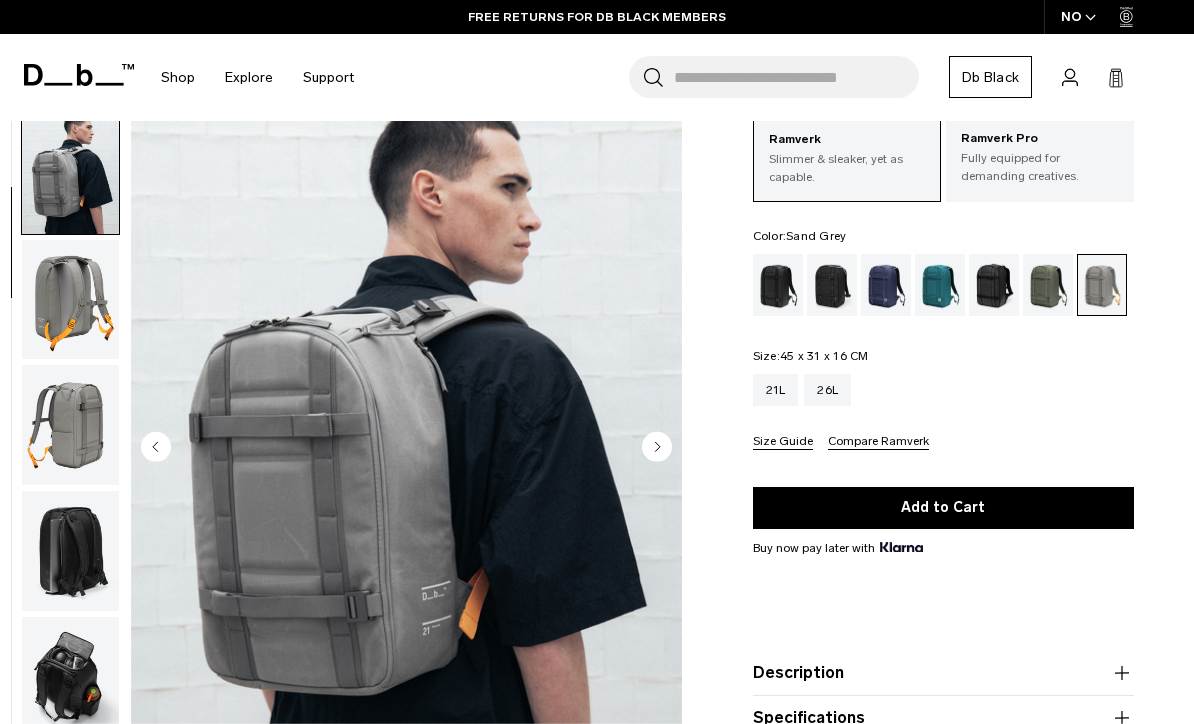 scroll, scrollTop: 127, scrollLeft: 0, axis: vertical 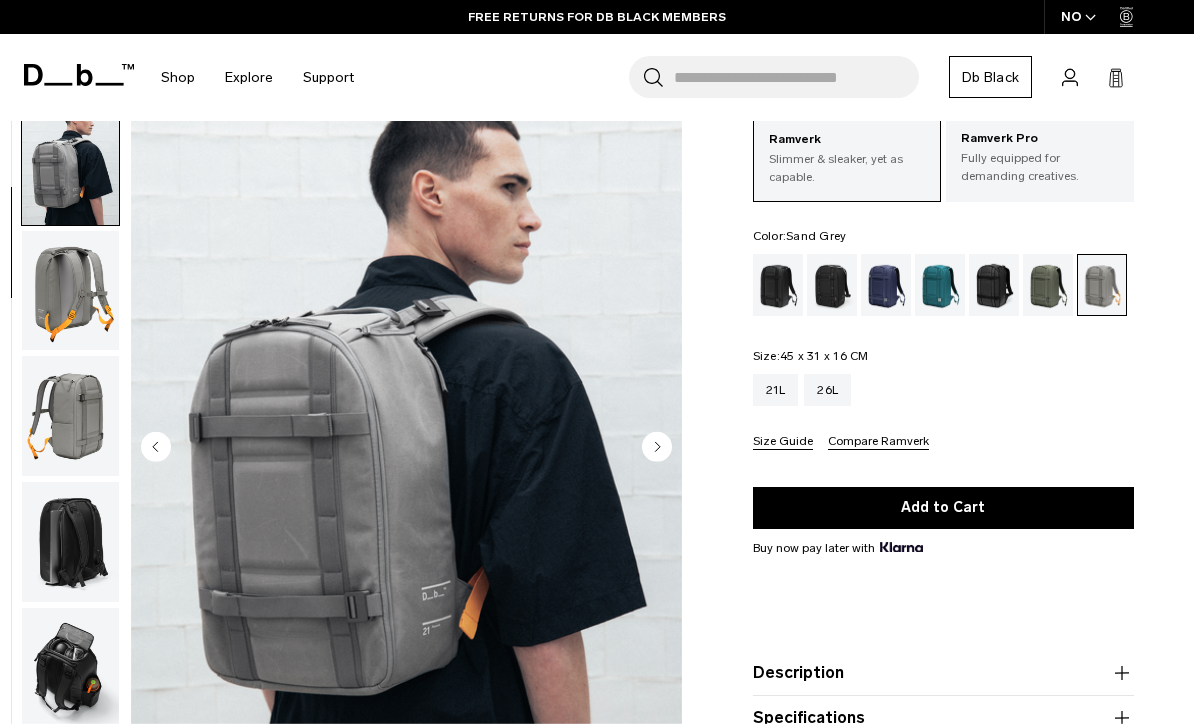 click 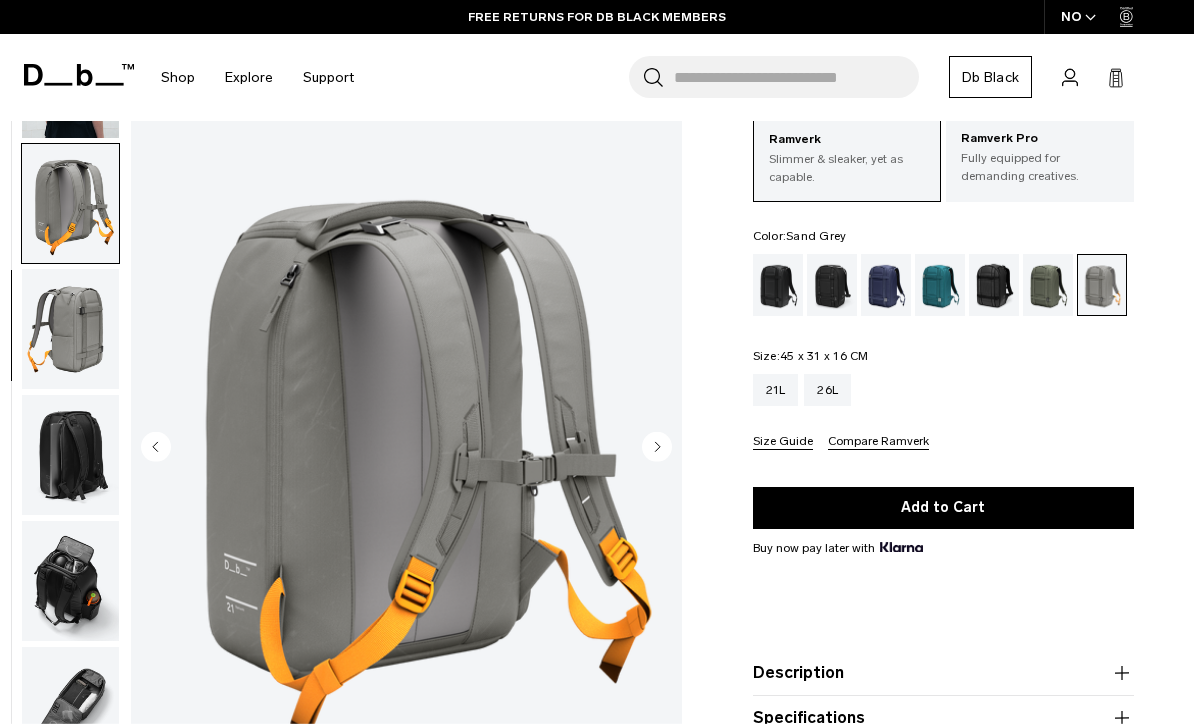 scroll, scrollTop: 255, scrollLeft: 0, axis: vertical 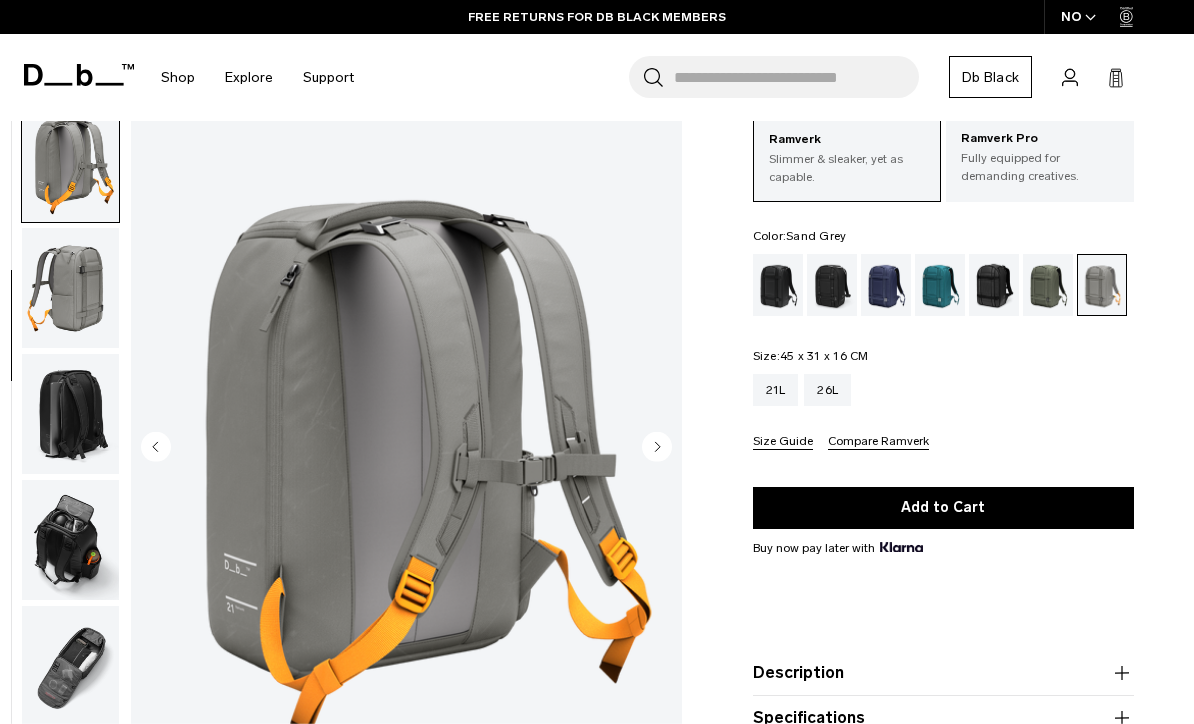 click 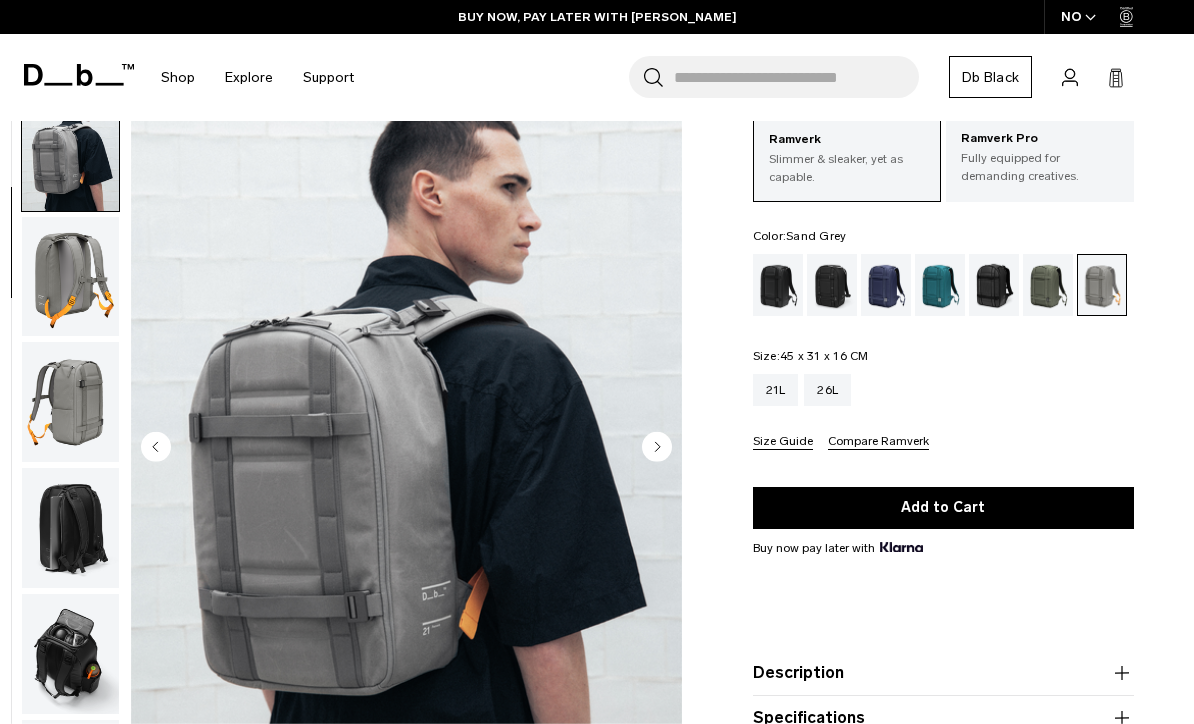 scroll, scrollTop: 127, scrollLeft: 0, axis: vertical 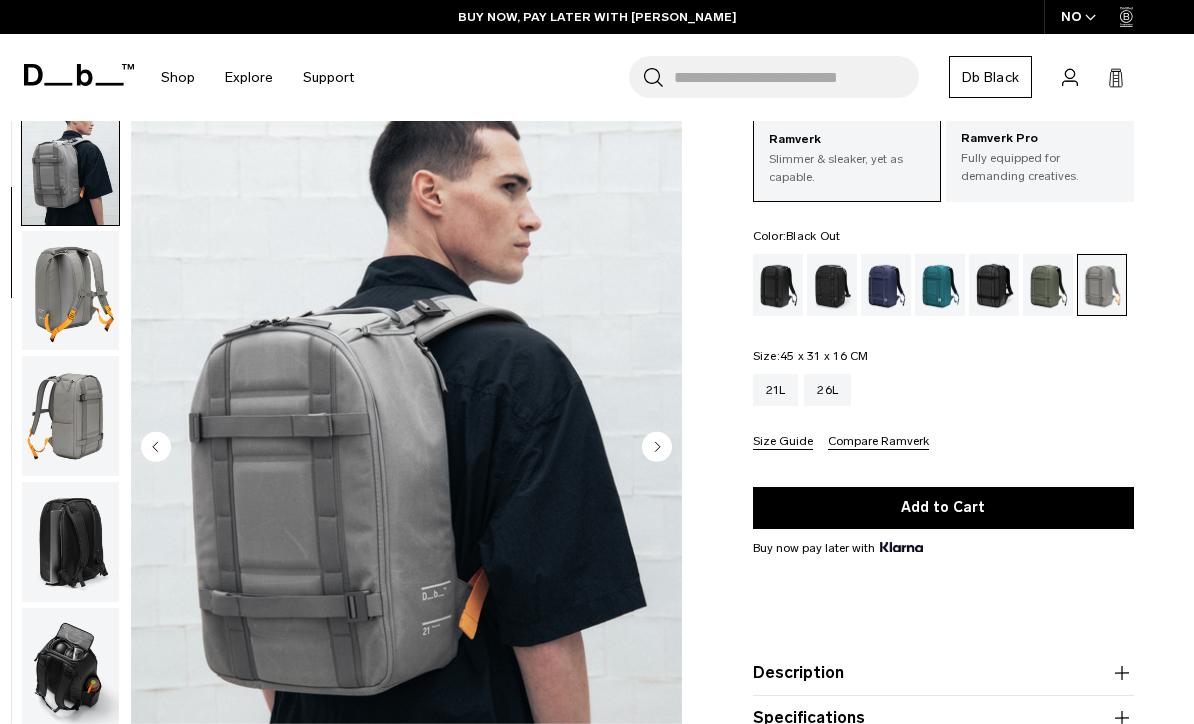 click at bounding box center [778, 285] 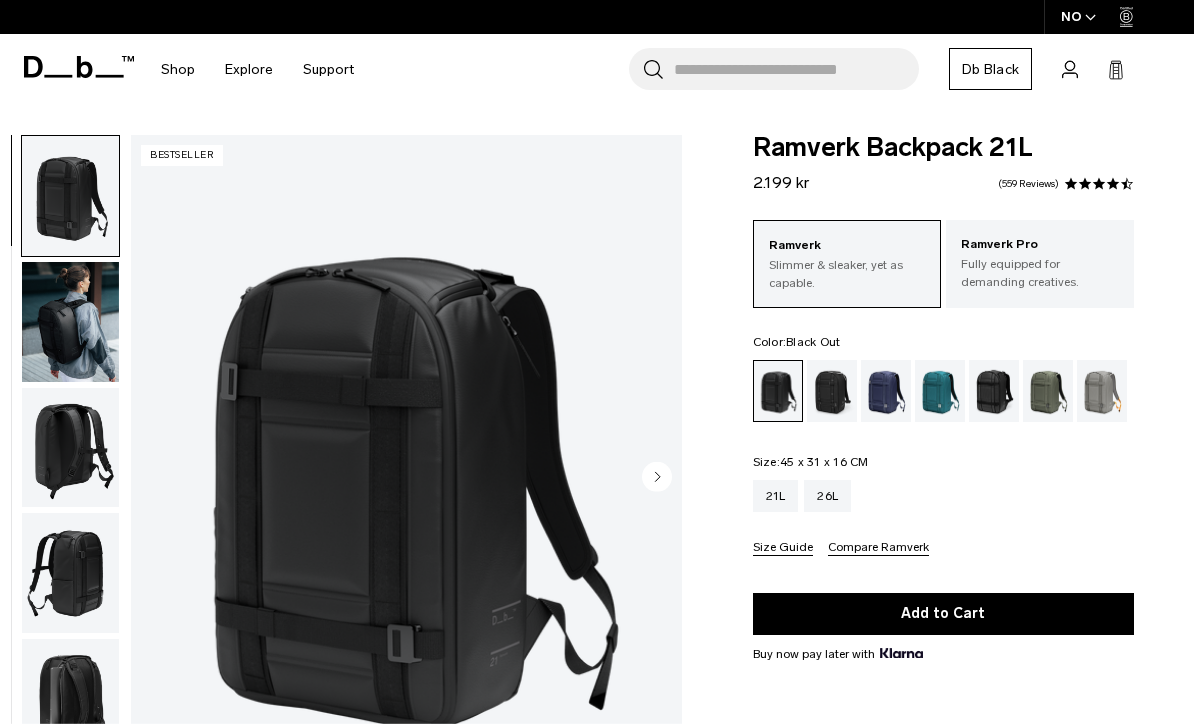 scroll, scrollTop: 0, scrollLeft: 0, axis: both 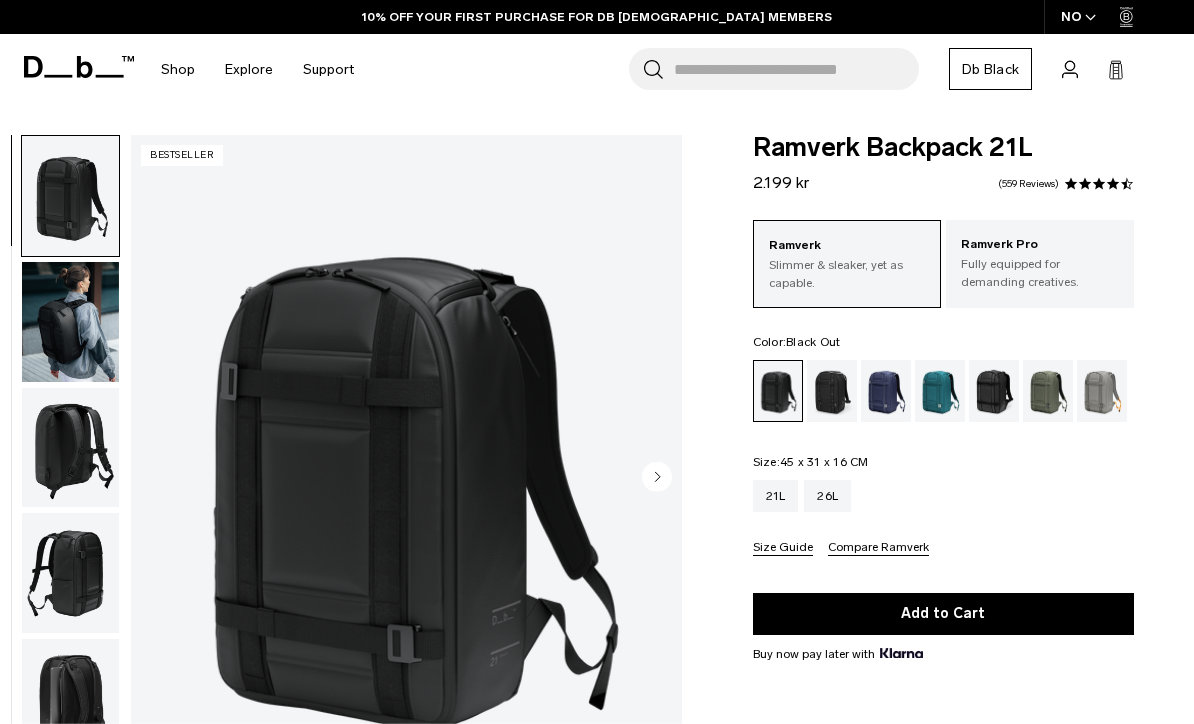 click at bounding box center [832, 391] 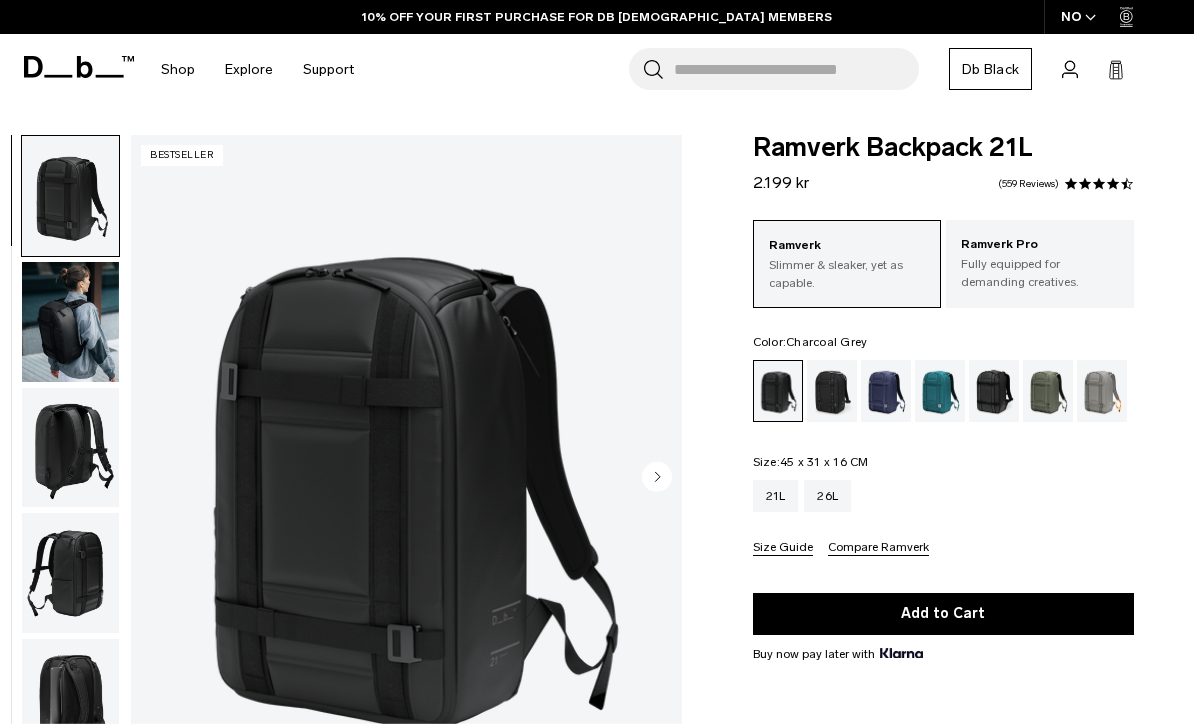 scroll, scrollTop: 0, scrollLeft: 0, axis: both 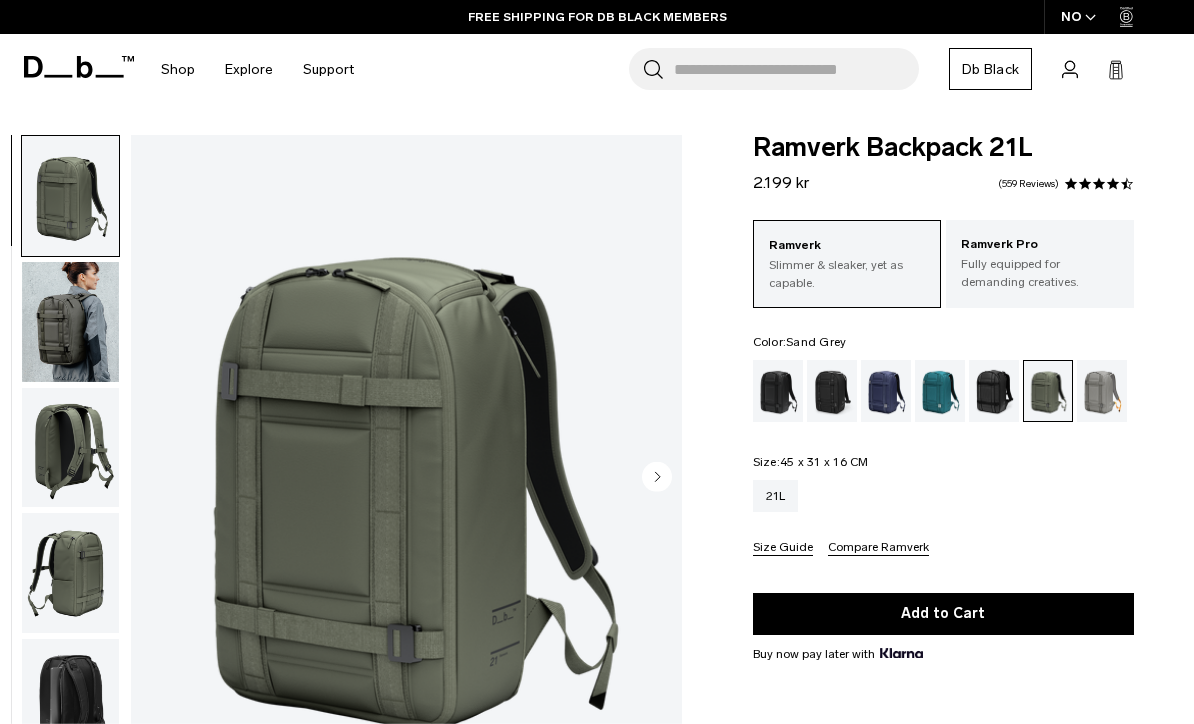 click 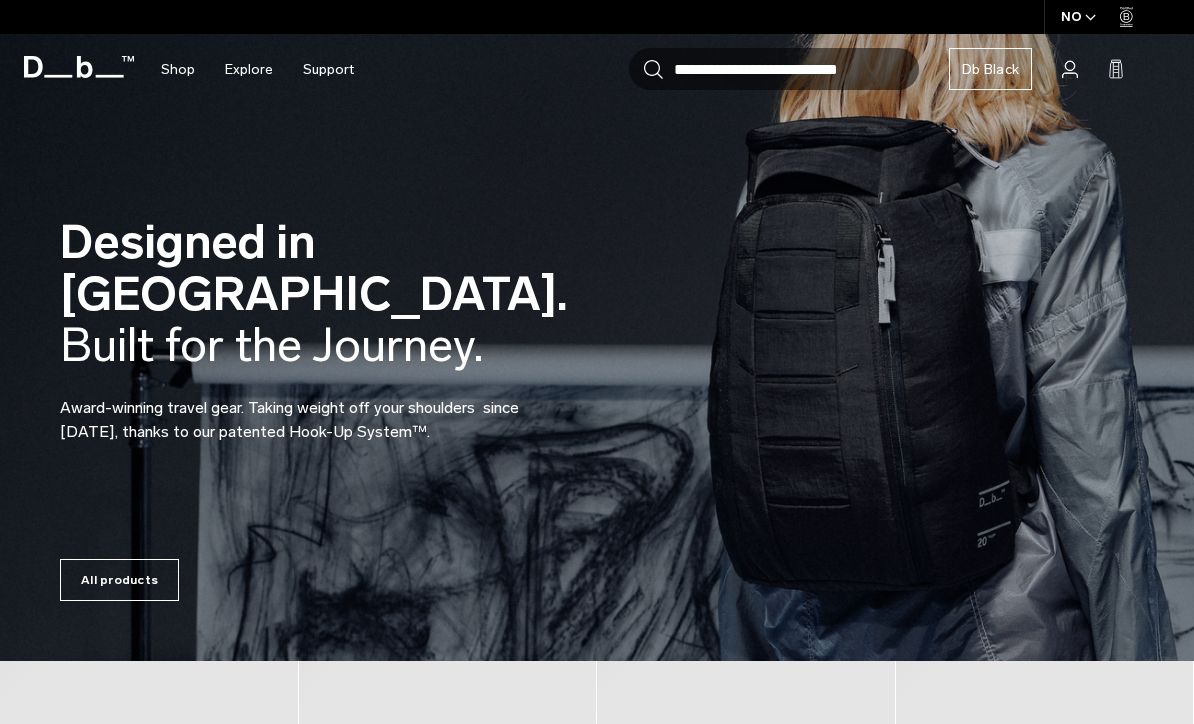 scroll, scrollTop: 0, scrollLeft: 0, axis: both 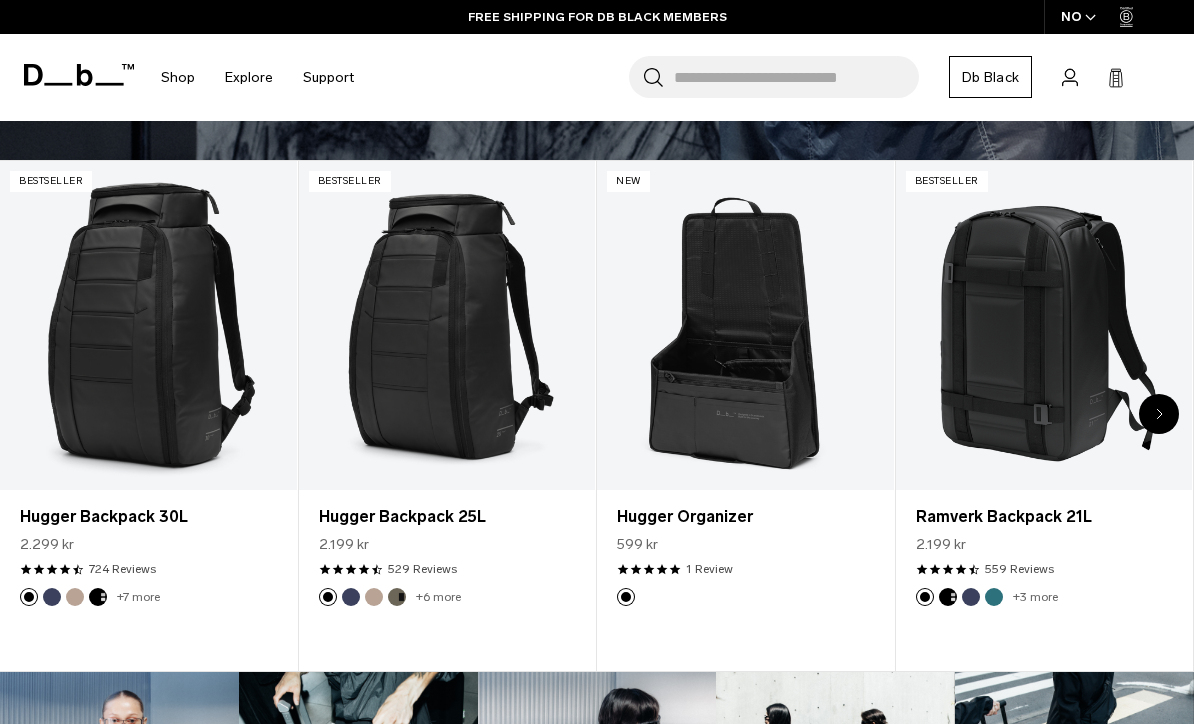 click on "Hugger Backpack 25L" at bounding box center [447, 517] 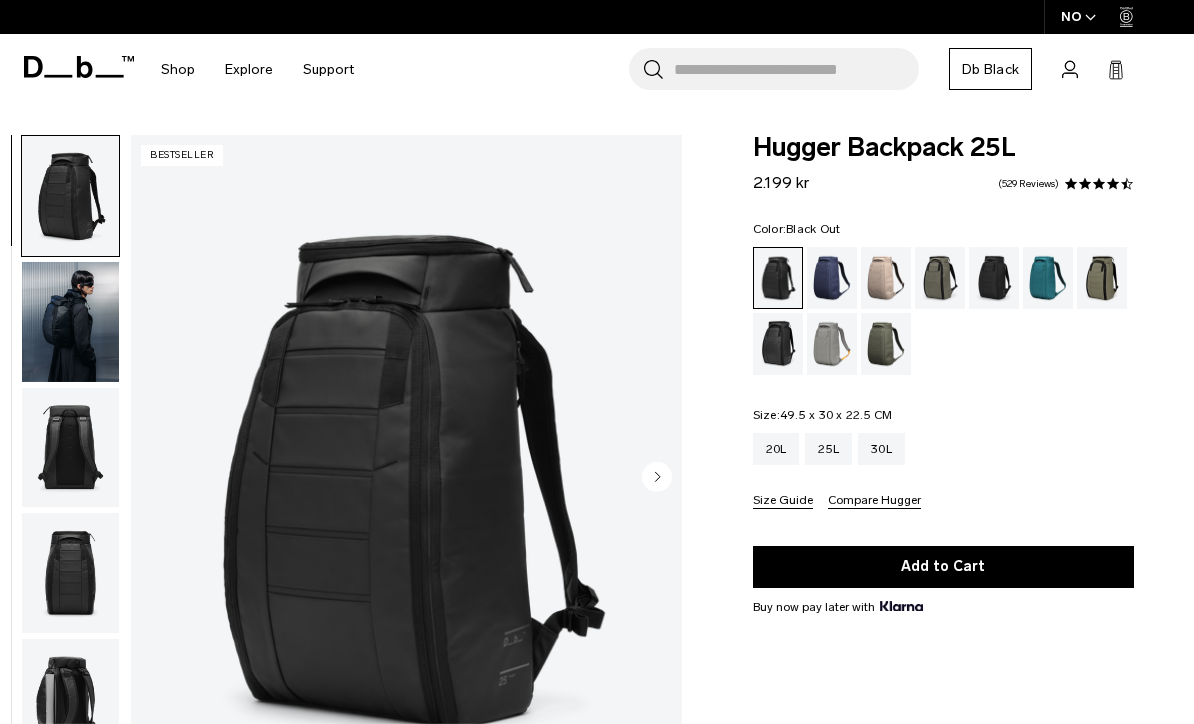 scroll, scrollTop: 0, scrollLeft: 0, axis: both 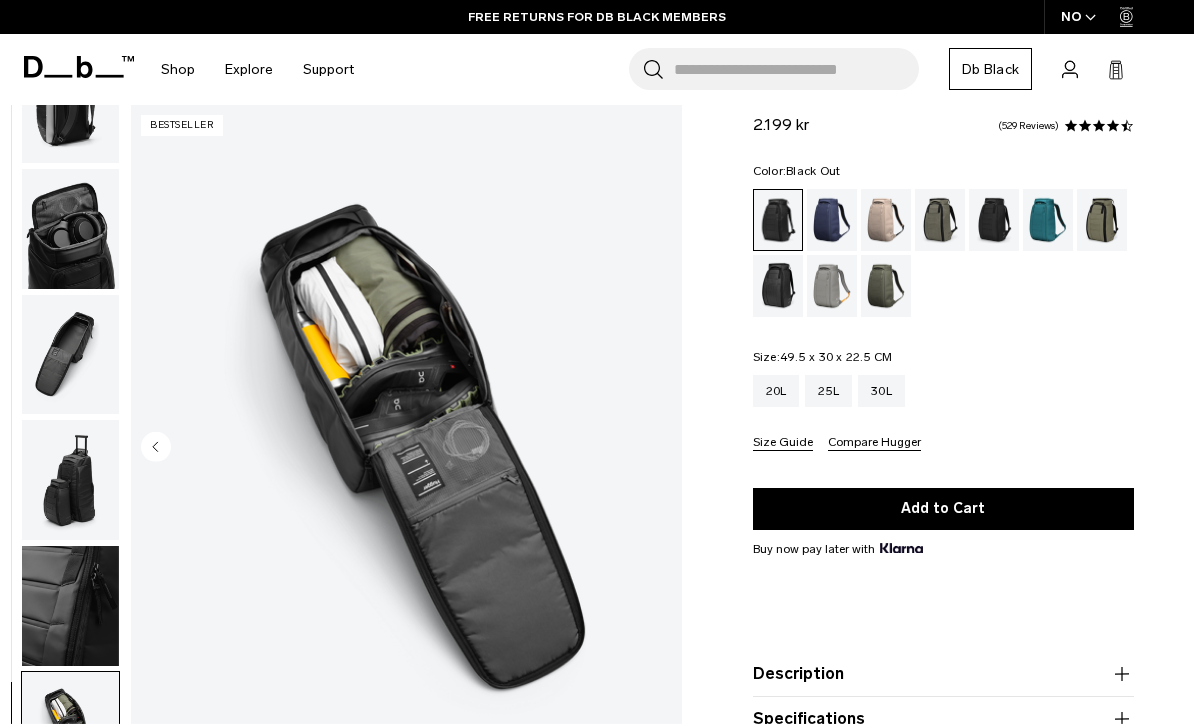 click at bounding box center [70, 355] 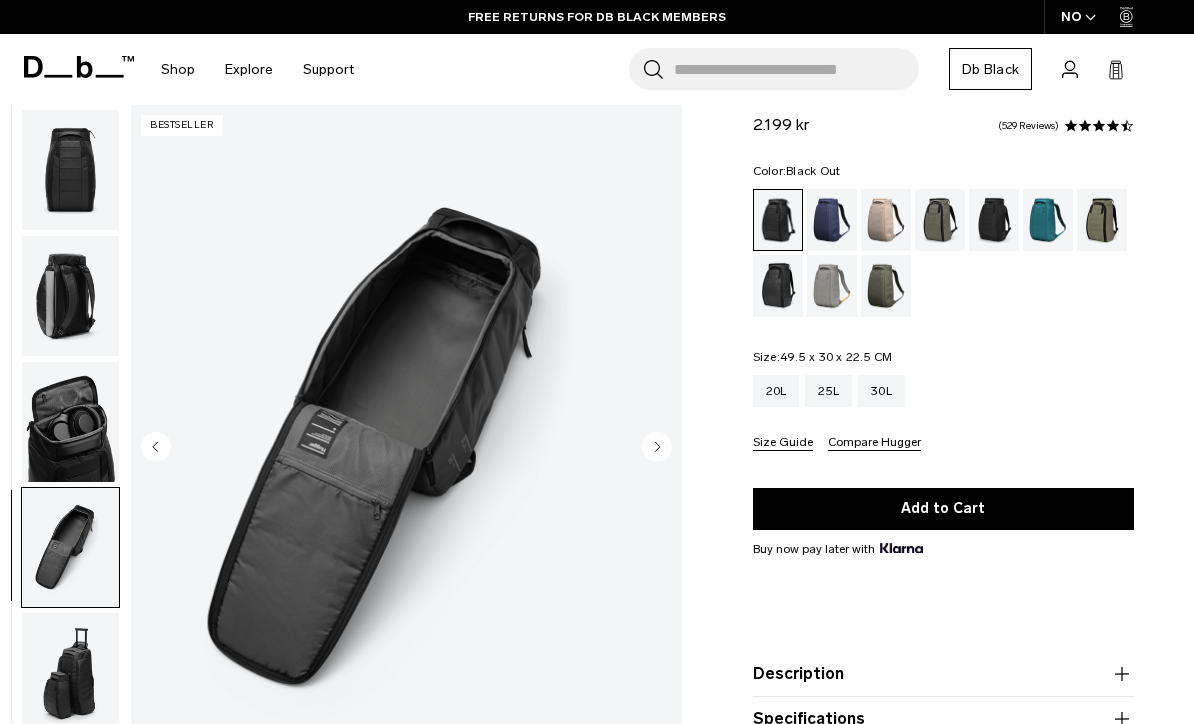click at bounding box center (70, 673) 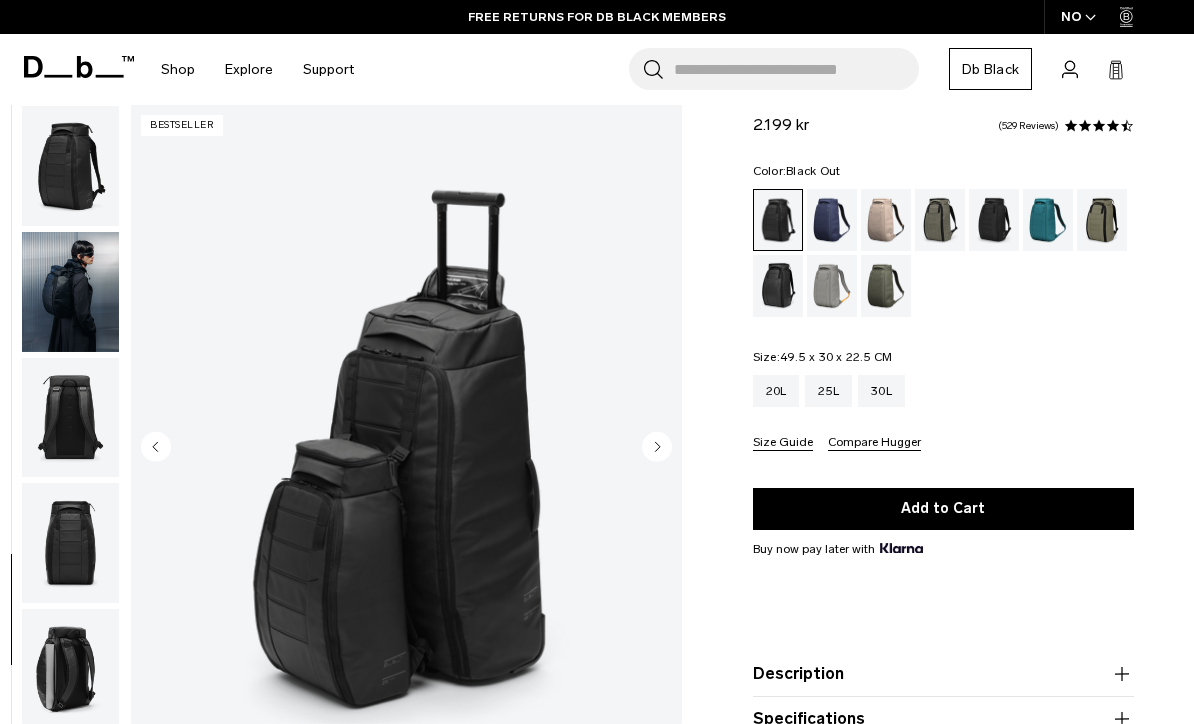 scroll, scrollTop: 0, scrollLeft: 0, axis: both 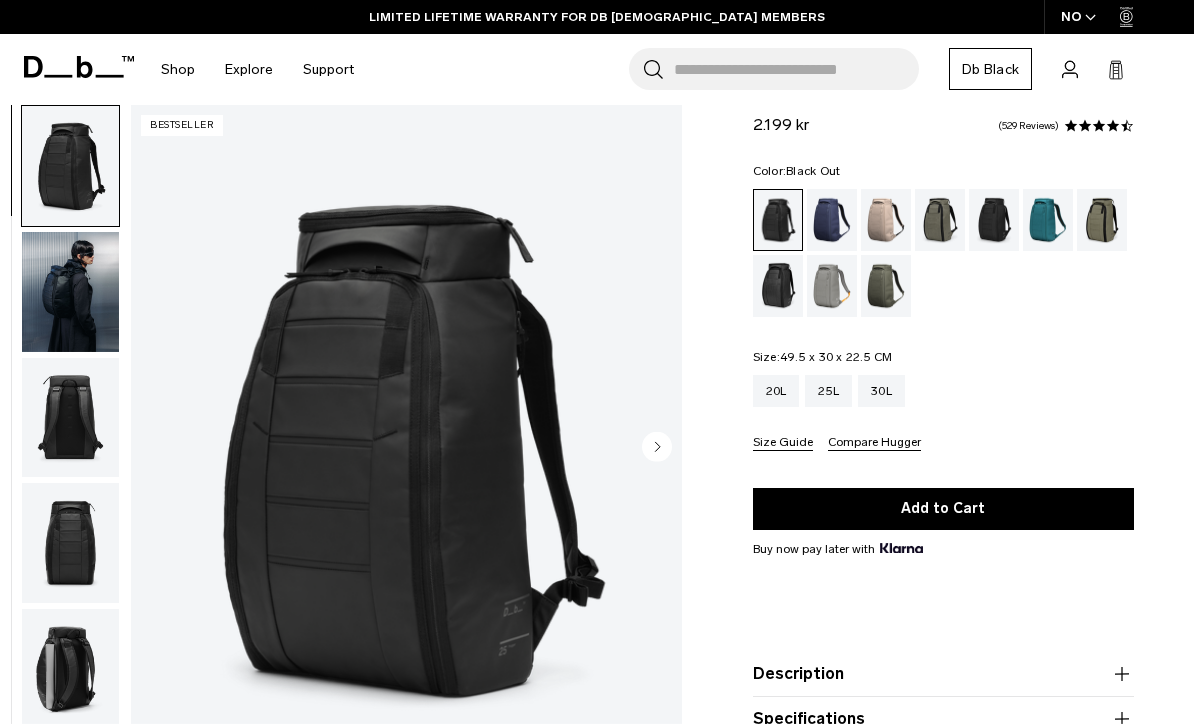 click at bounding box center (70, 418) 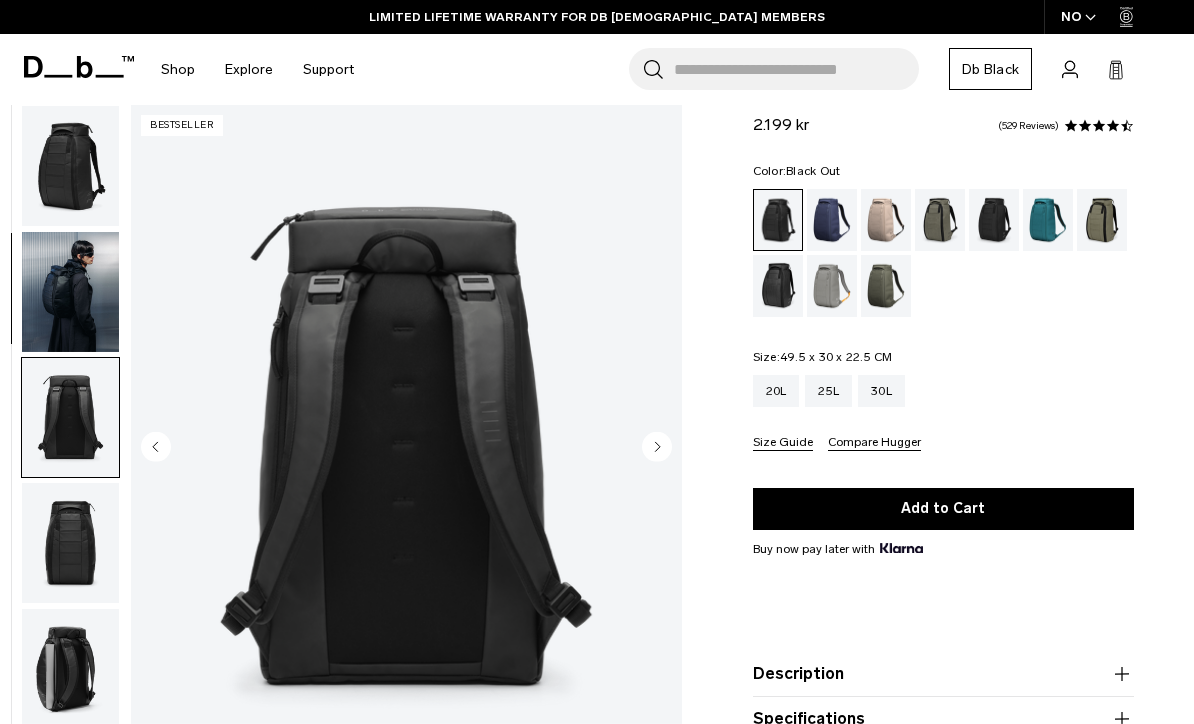 scroll, scrollTop: 0, scrollLeft: 0, axis: both 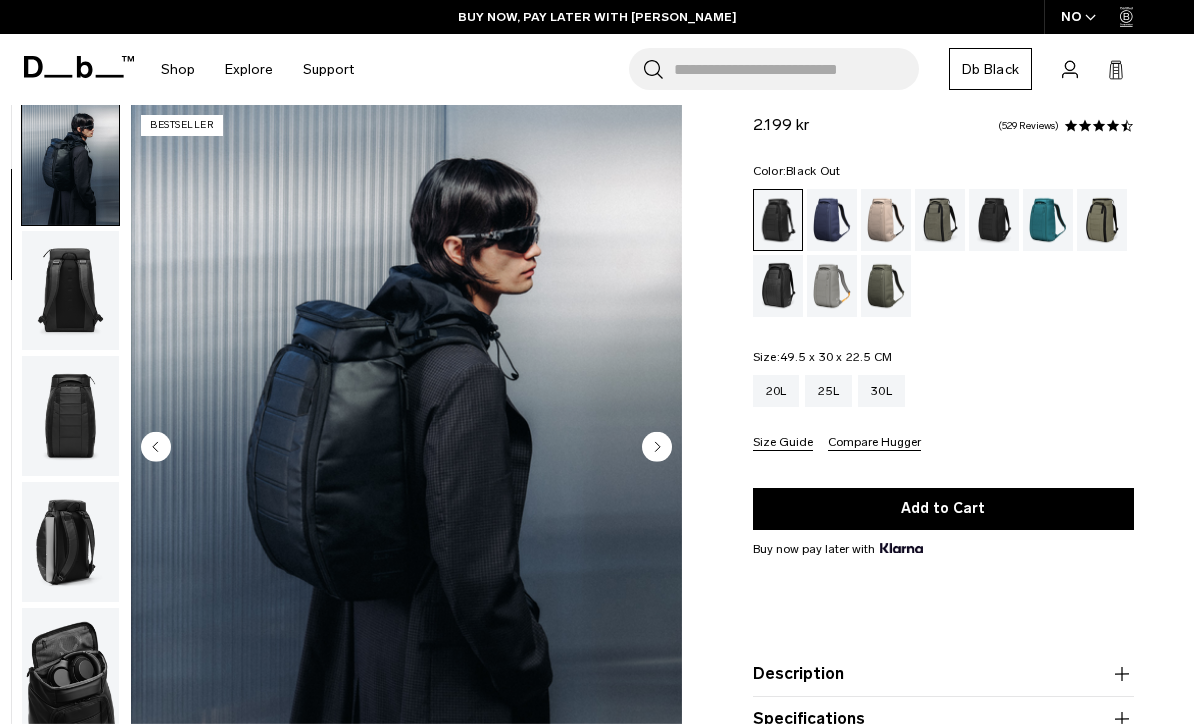 click at bounding box center (832, 286) 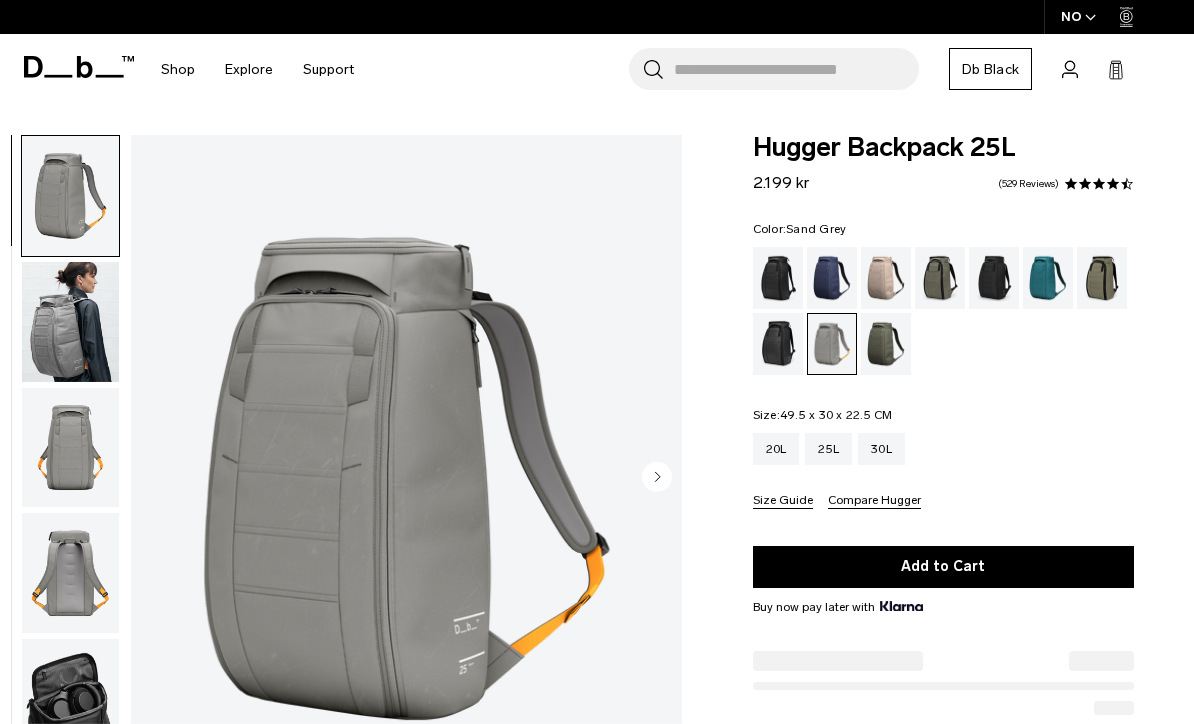 scroll, scrollTop: 0, scrollLeft: 0, axis: both 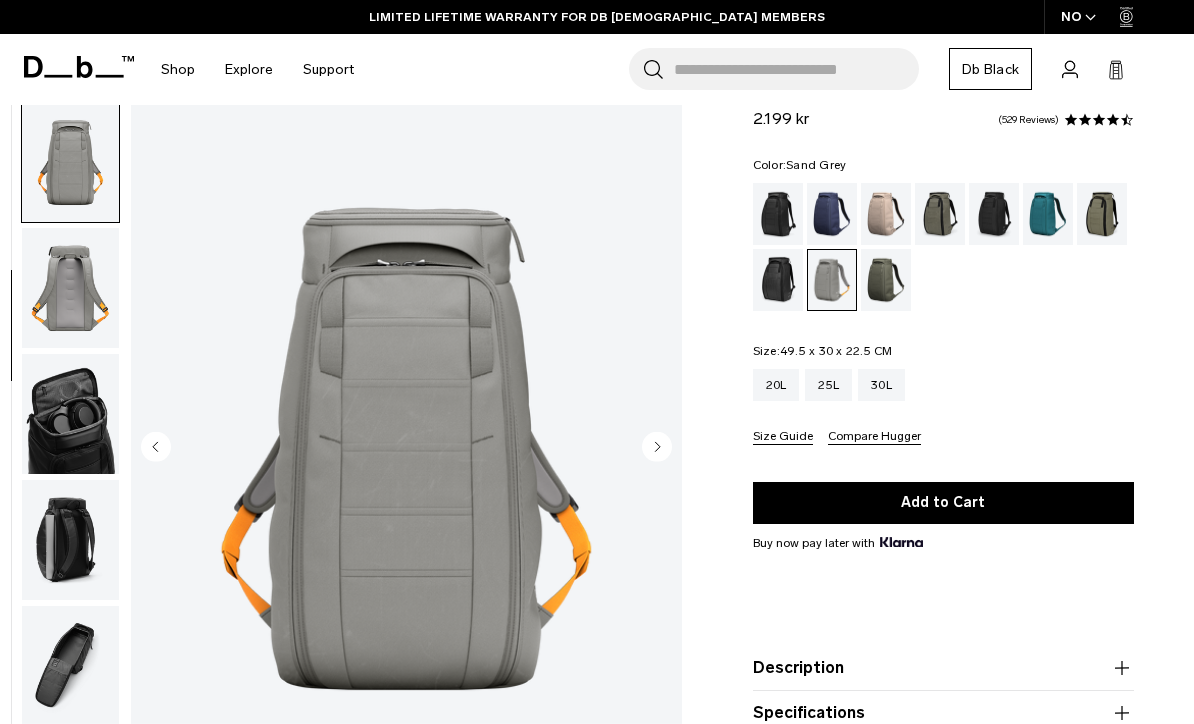 click on "Hugger Backpack 25L
2.199 kr
4.5 star rating      529 Reviews
Color:
Sand Grey
Out of stock
Size:
49.5 x 30 x 22.5 CM
Out of stock
20L
25L" at bounding box center (943, 458) 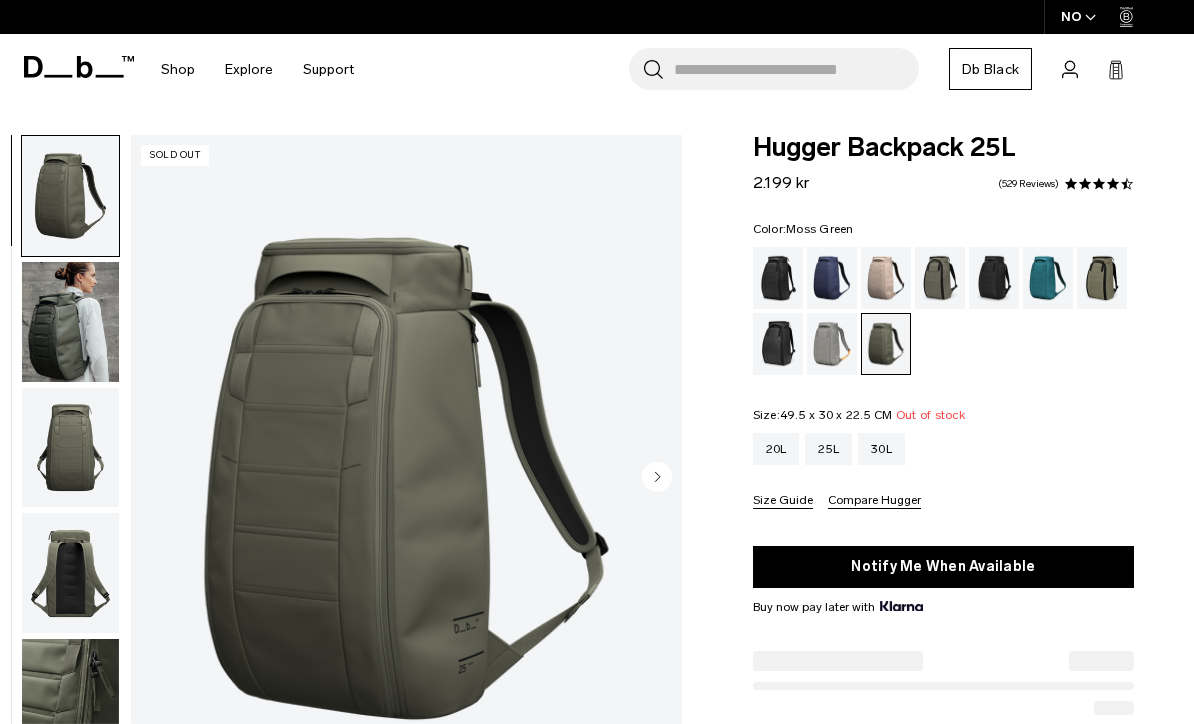 scroll, scrollTop: 0, scrollLeft: 0, axis: both 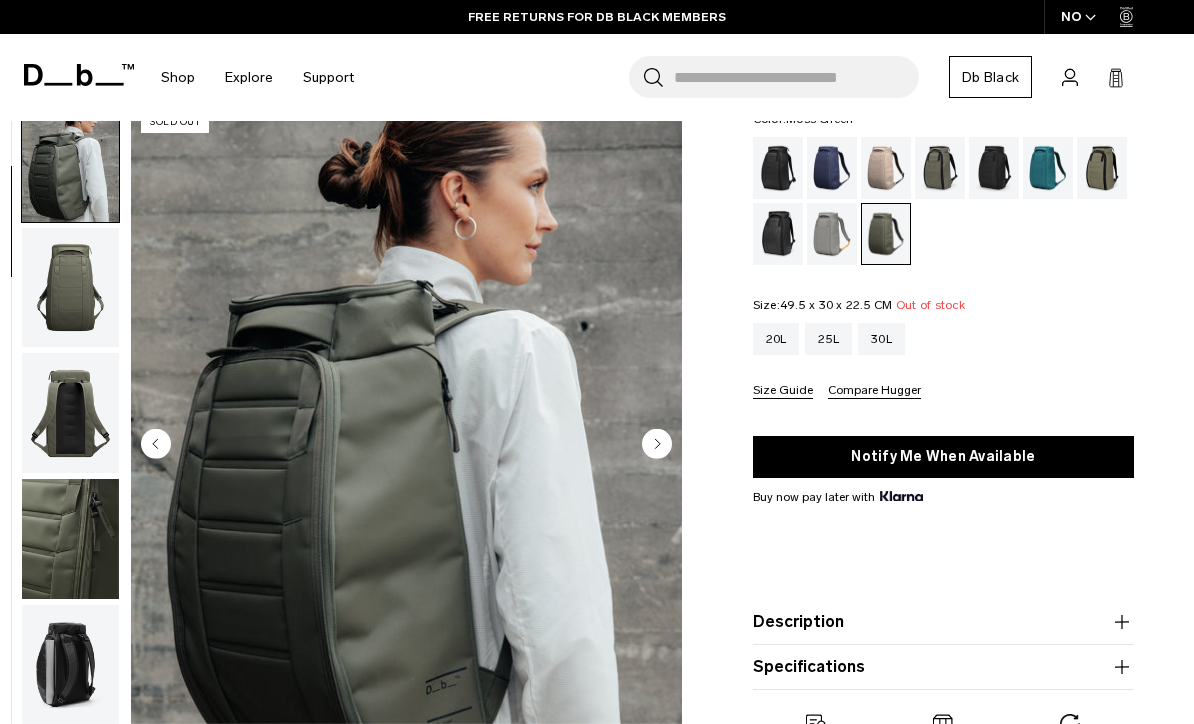 click on "30L" at bounding box center [881, 339] 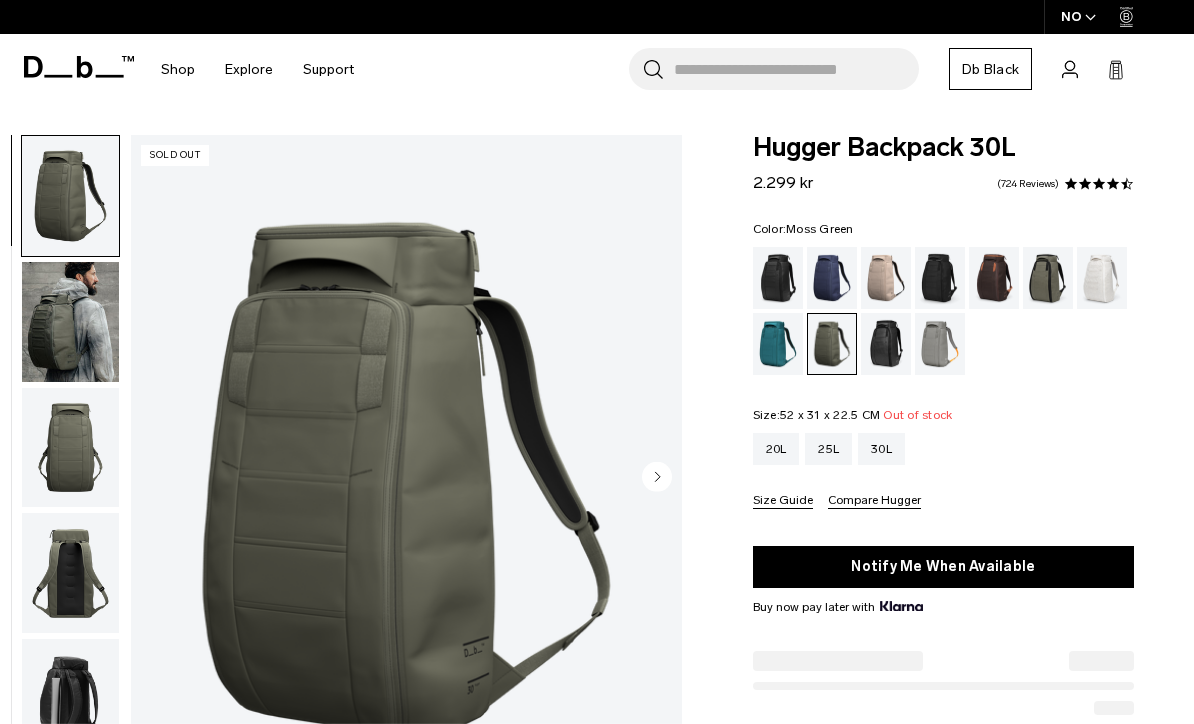 scroll, scrollTop: 0, scrollLeft: 0, axis: both 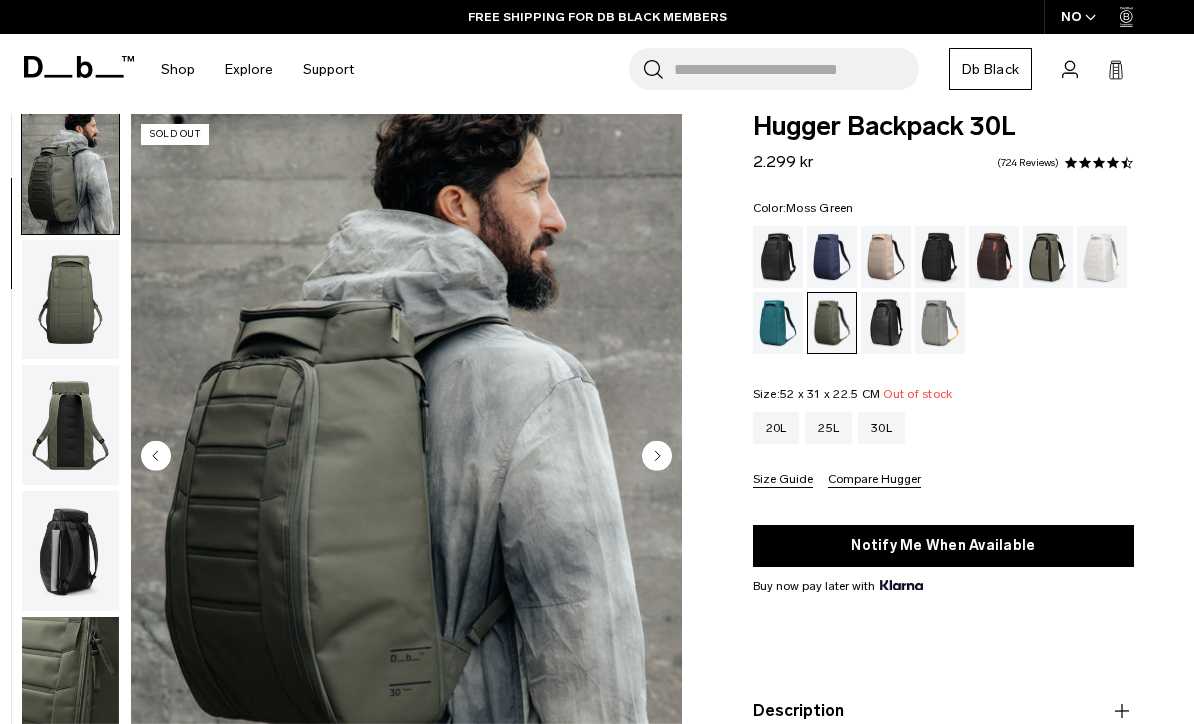 click at bounding box center (778, 323) 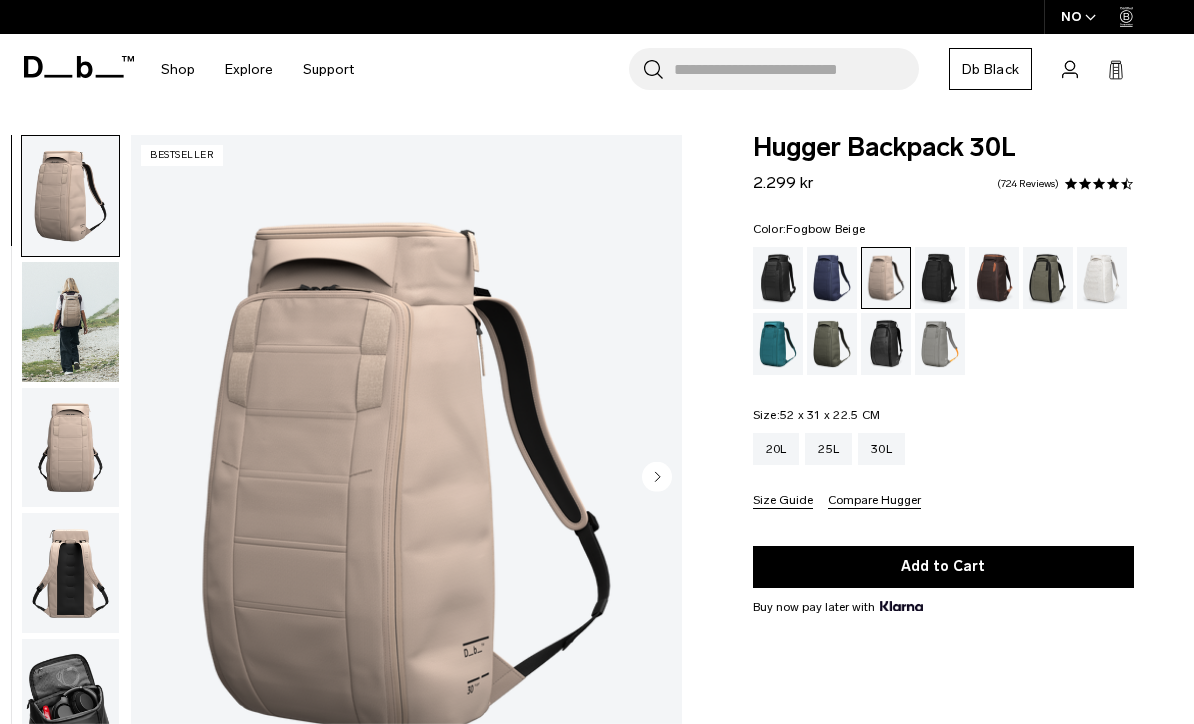scroll, scrollTop: 0, scrollLeft: 0, axis: both 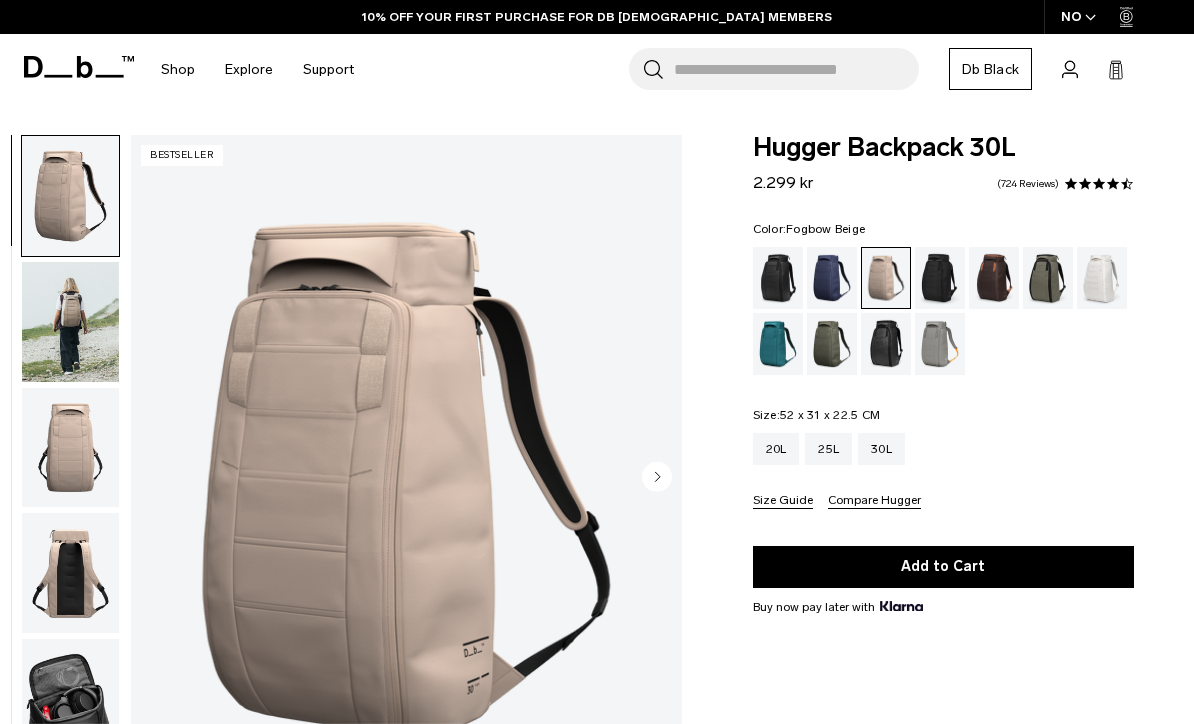 click at bounding box center [940, 344] 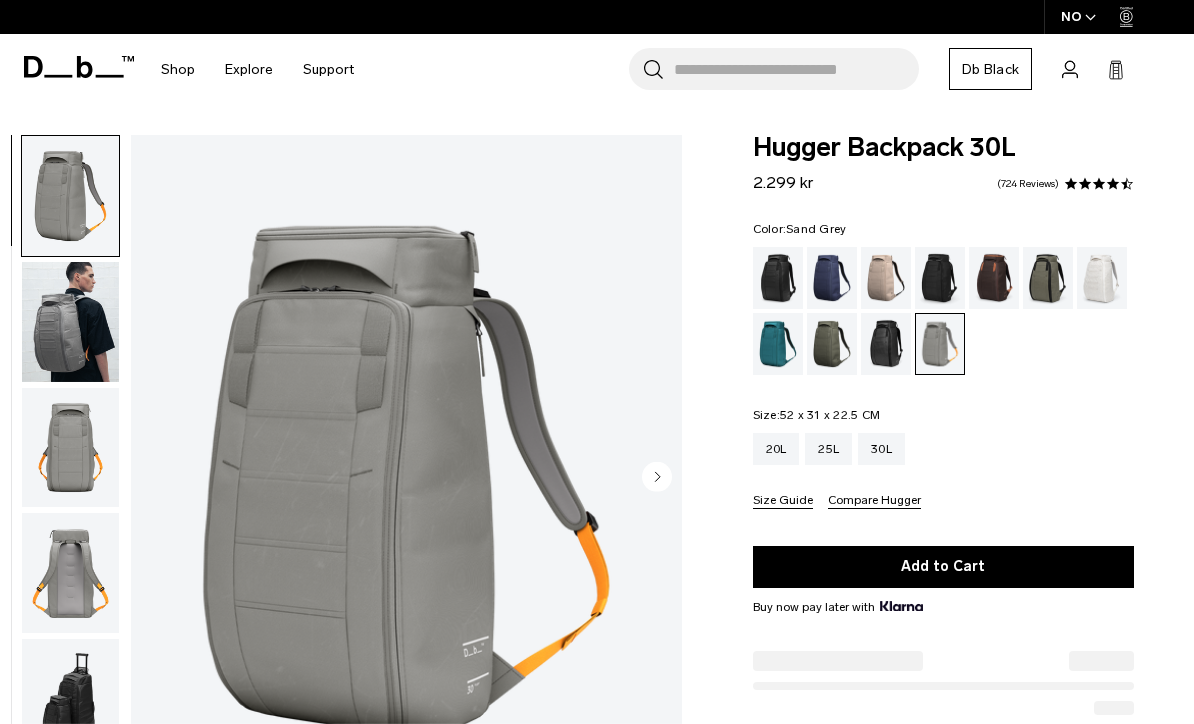 scroll, scrollTop: 0, scrollLeft: 0, axis: both 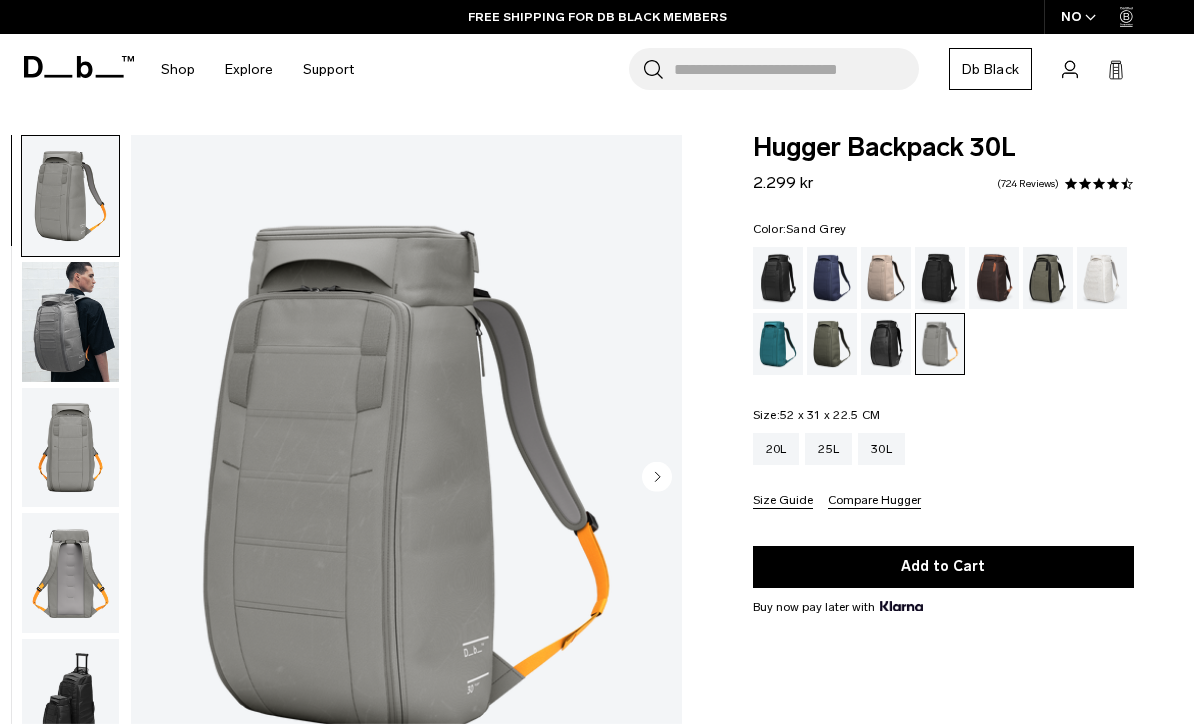 click at bounding box center (1048, 278) 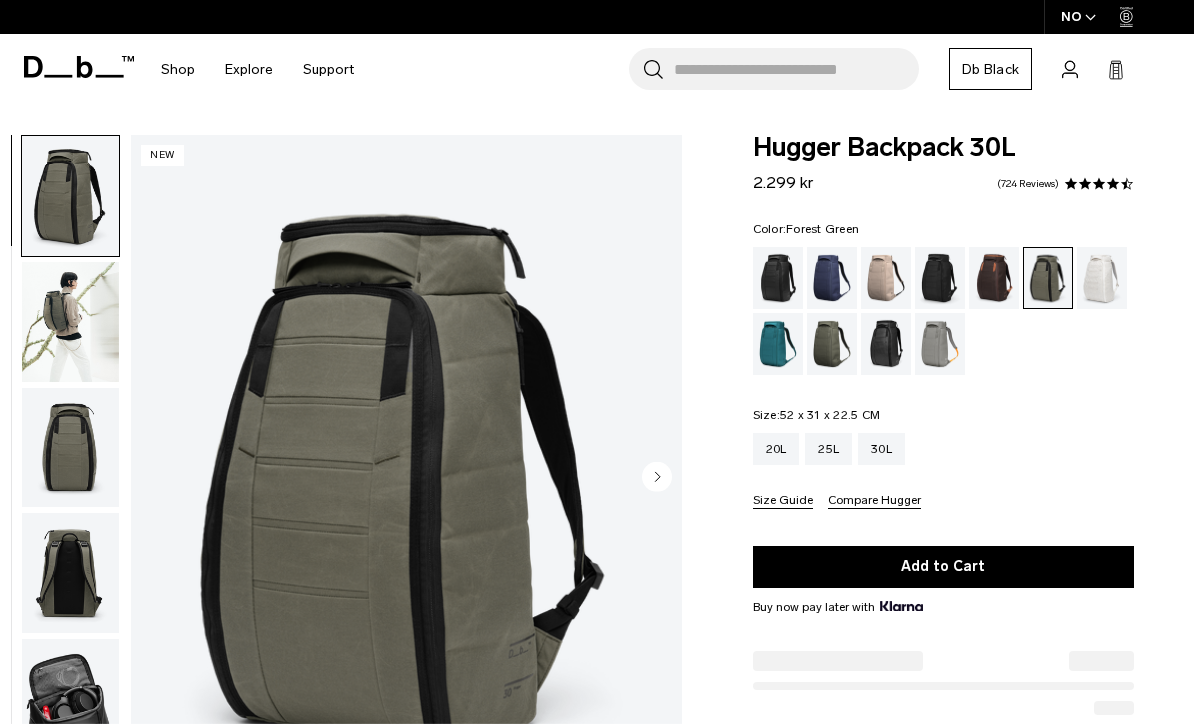 scroll, scrollTop: 43, scrollLeft: 0, axis: vertical 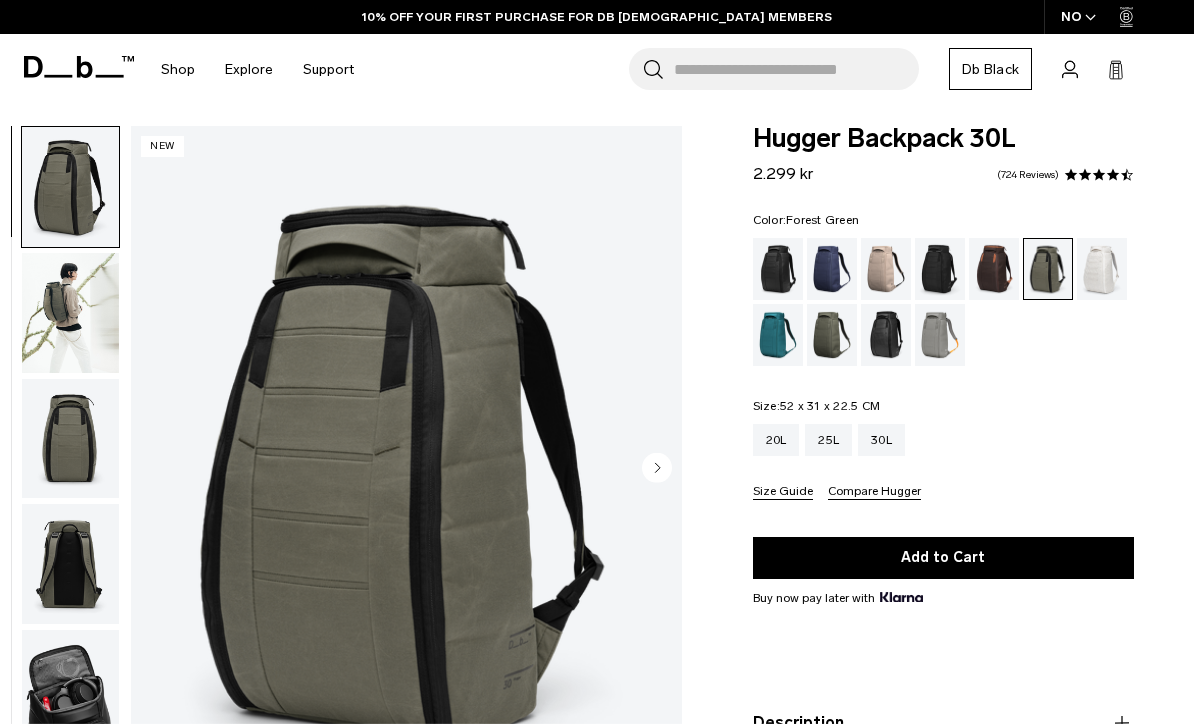 click at bounding box center [1102, 269] 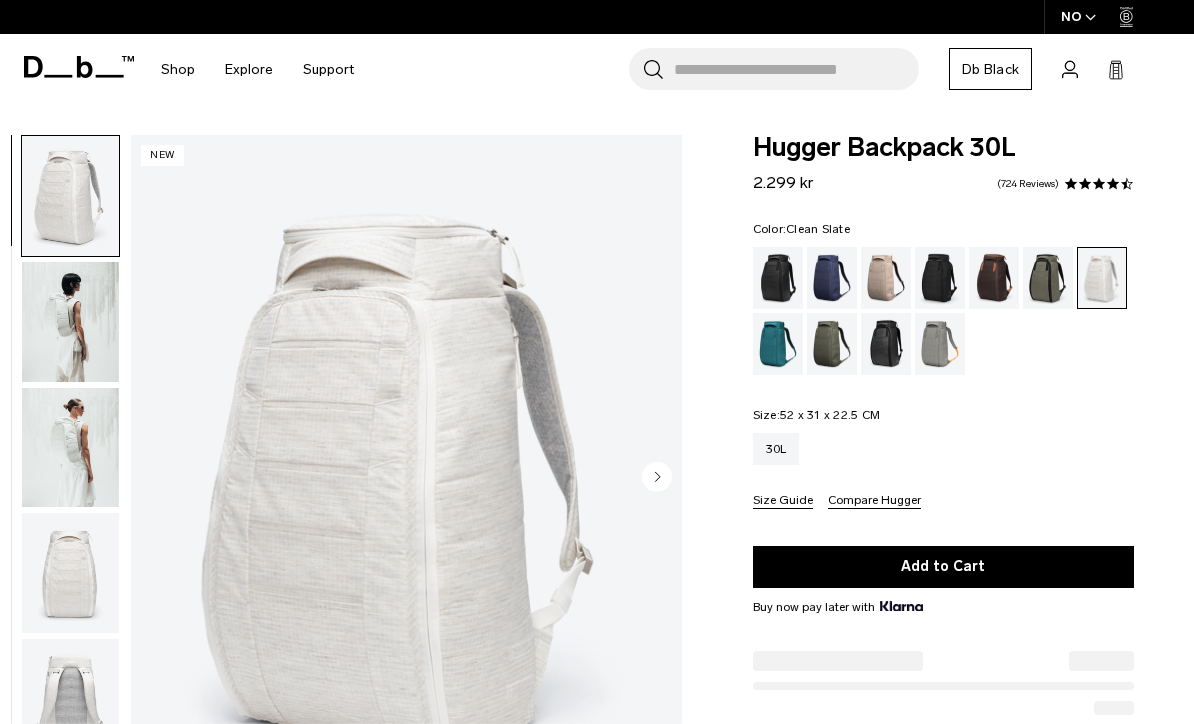 scroll, scrollTop: 0, scrollLeft: 0, axis: both 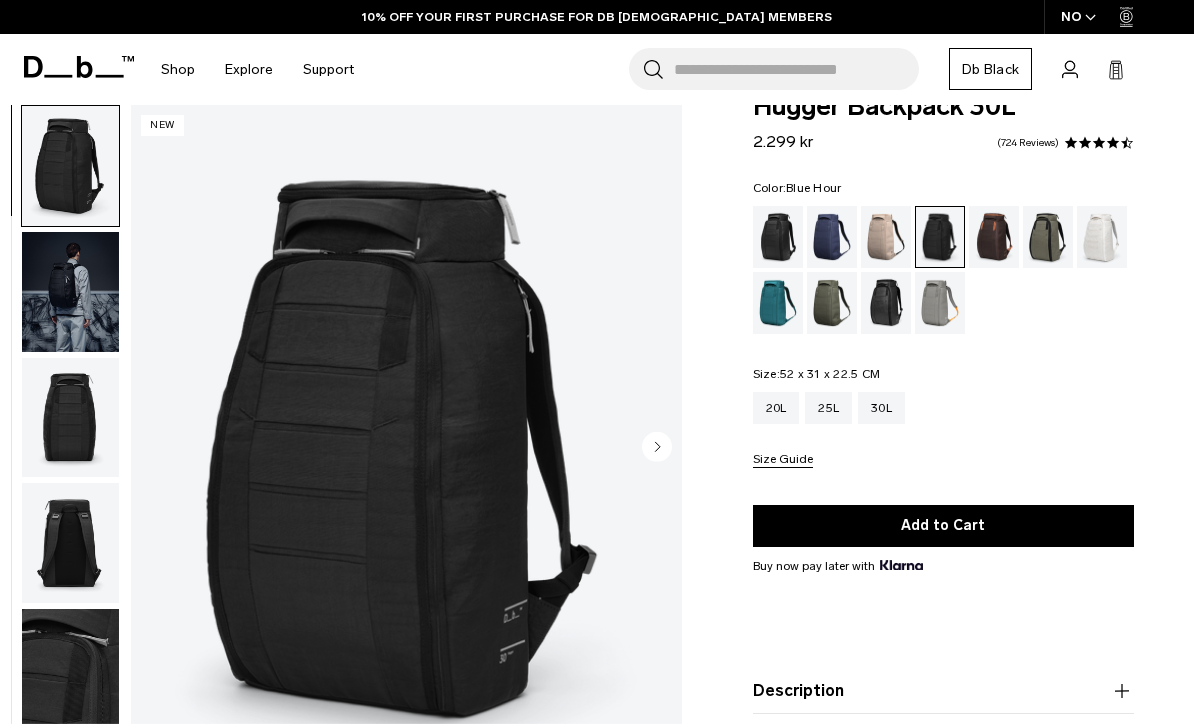 click at bounding box center [832, 237] 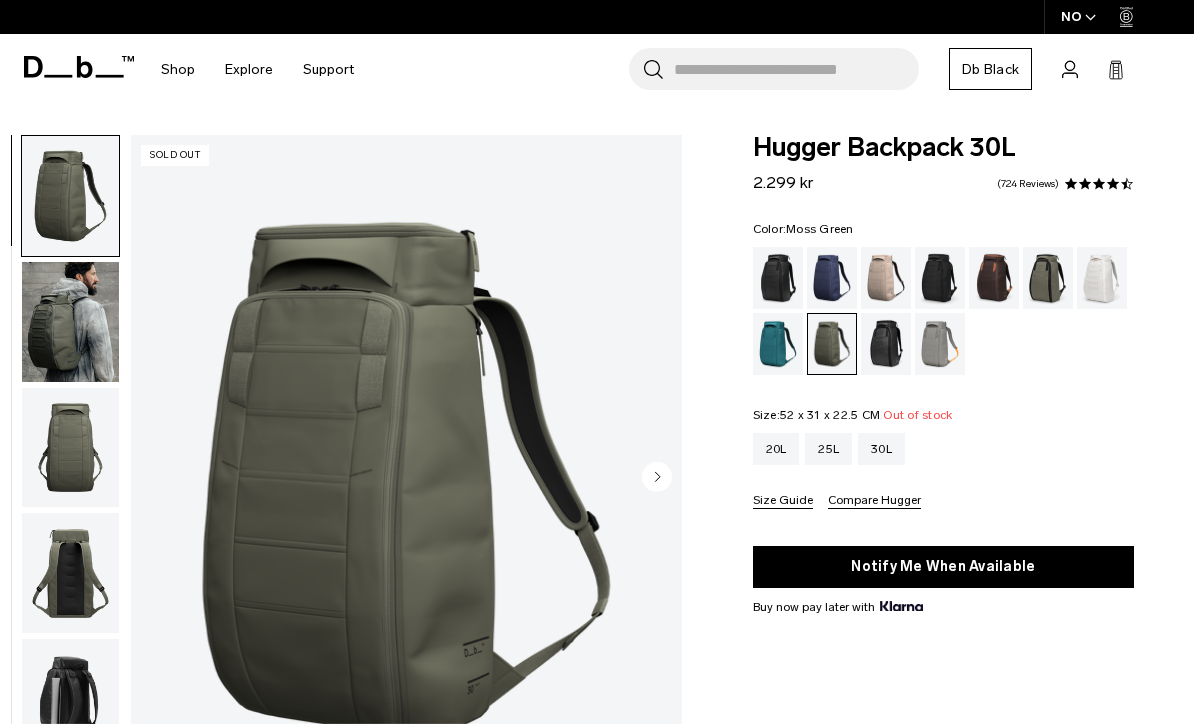 scroll, scrollTop: 0, scrollLeft: 0, axis: both 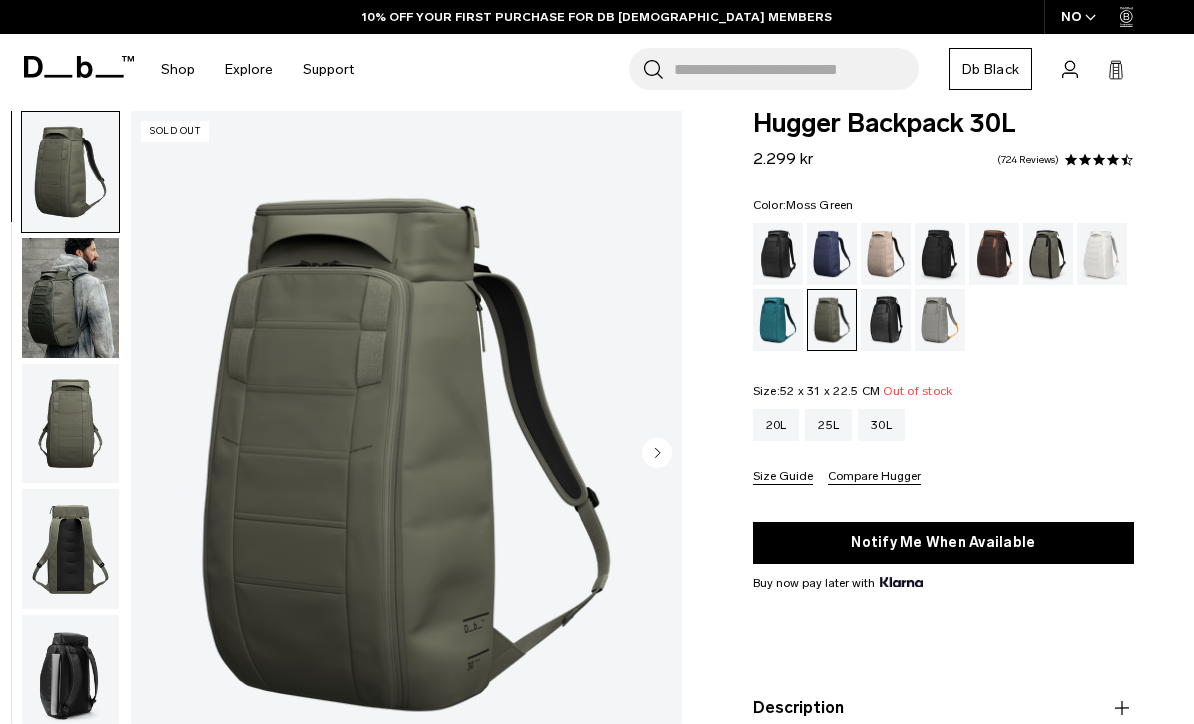 click at bounding box center [1048, 254] 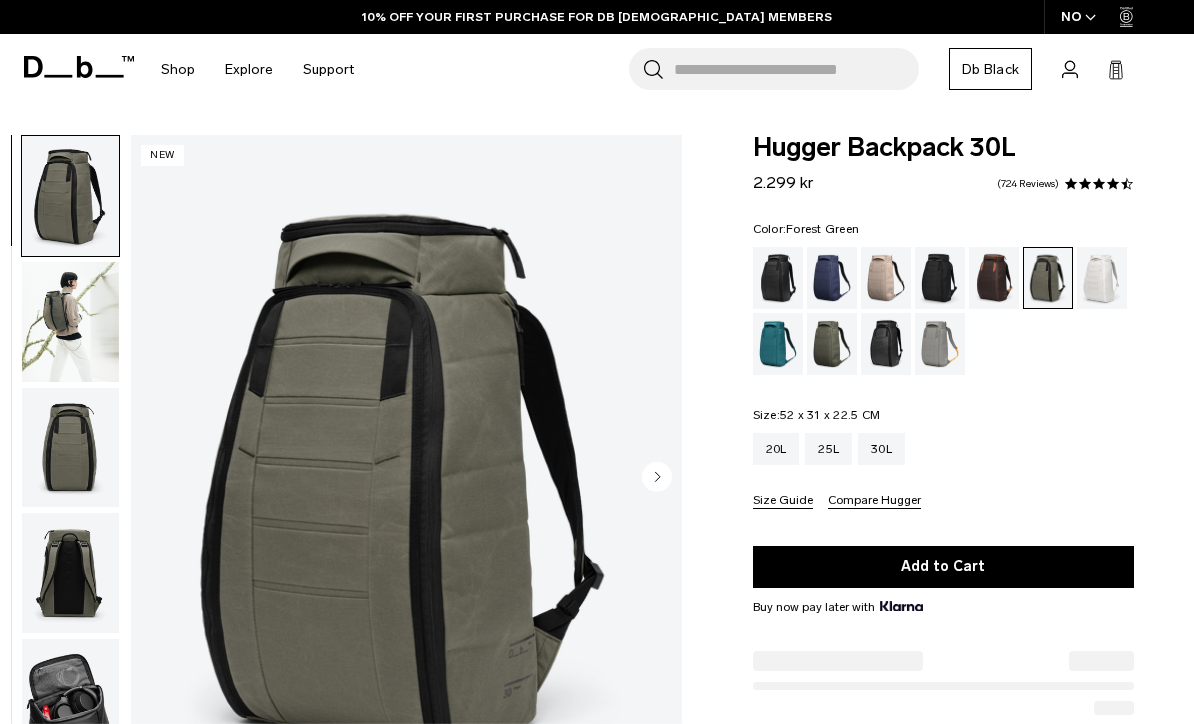 scroll, scrollTop: 223, scrollLeft: 0, axis: vertical 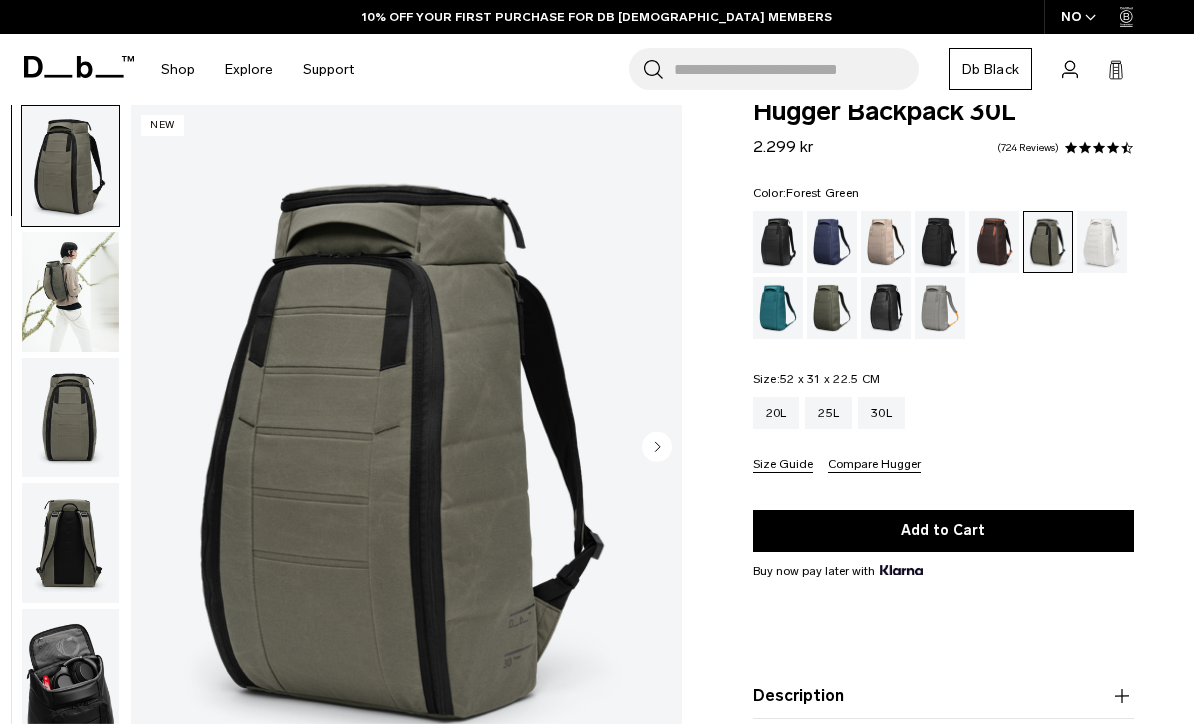 click on "Add to Cart" at bounding box center (943, 531) 